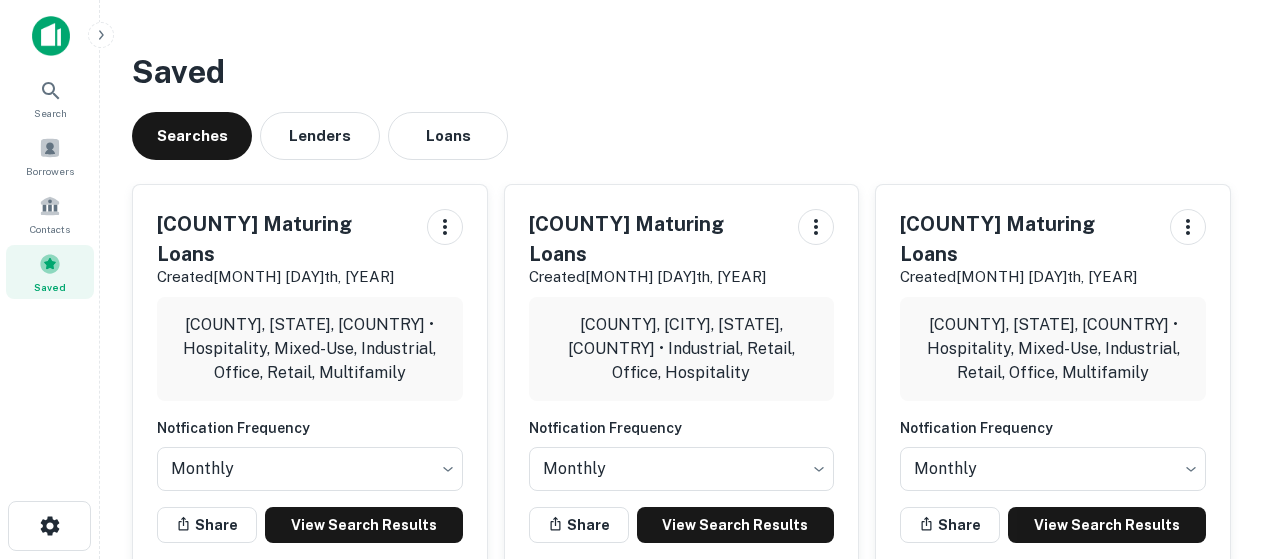 scroll, scrollTop: 0, scrollLeft: 0, axis: both 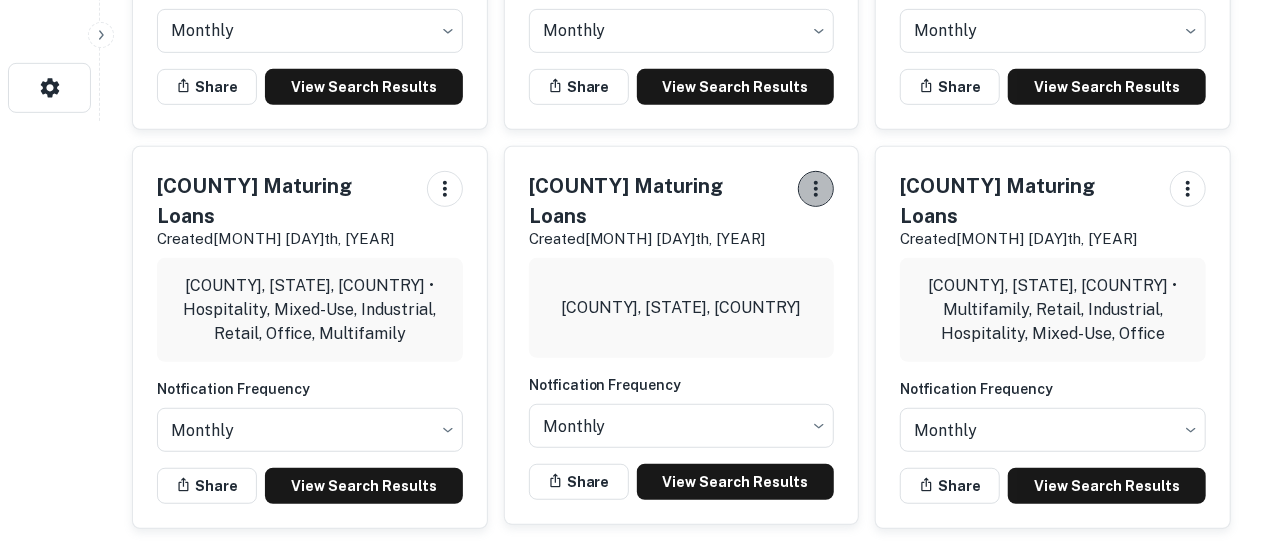 click 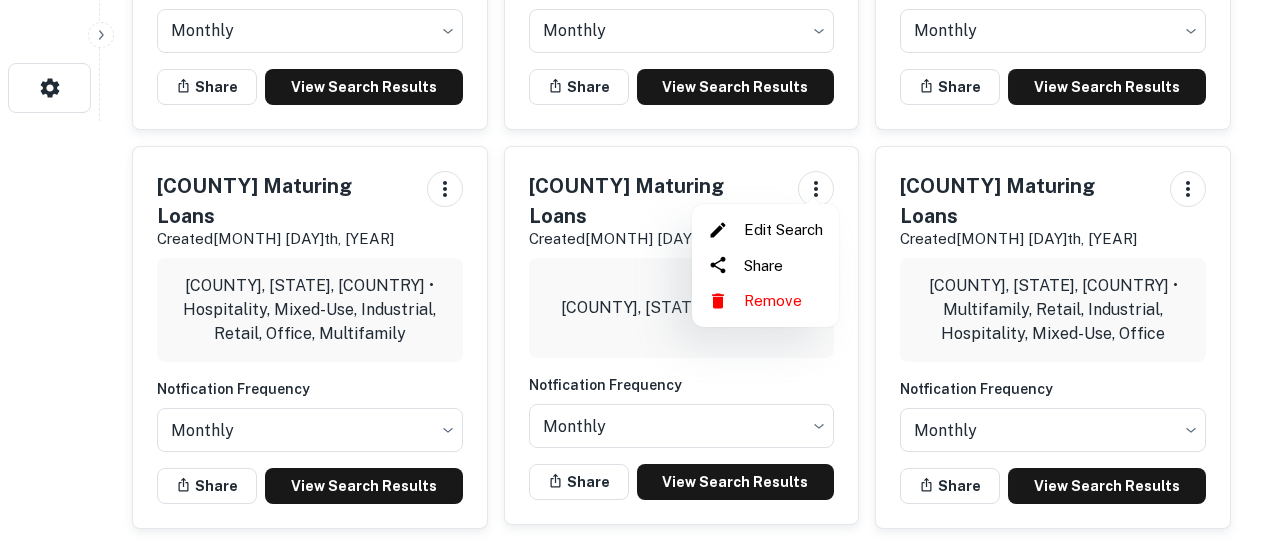 click on "Edit Search" at bounding box center [765, 230] 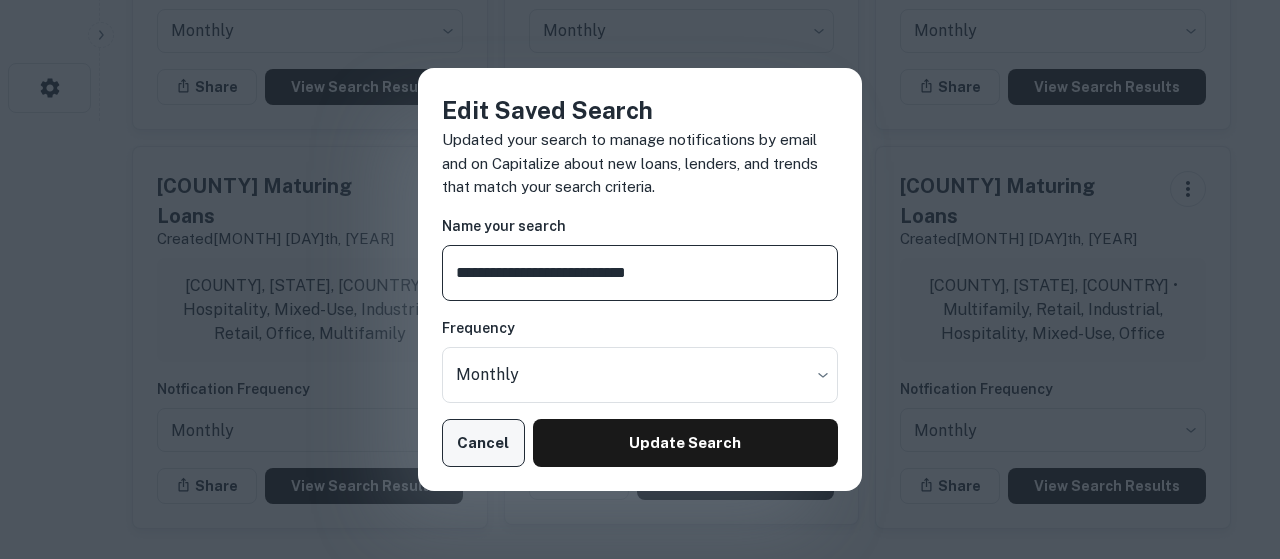 click on "Cancel" at bounding box center [483, 443] 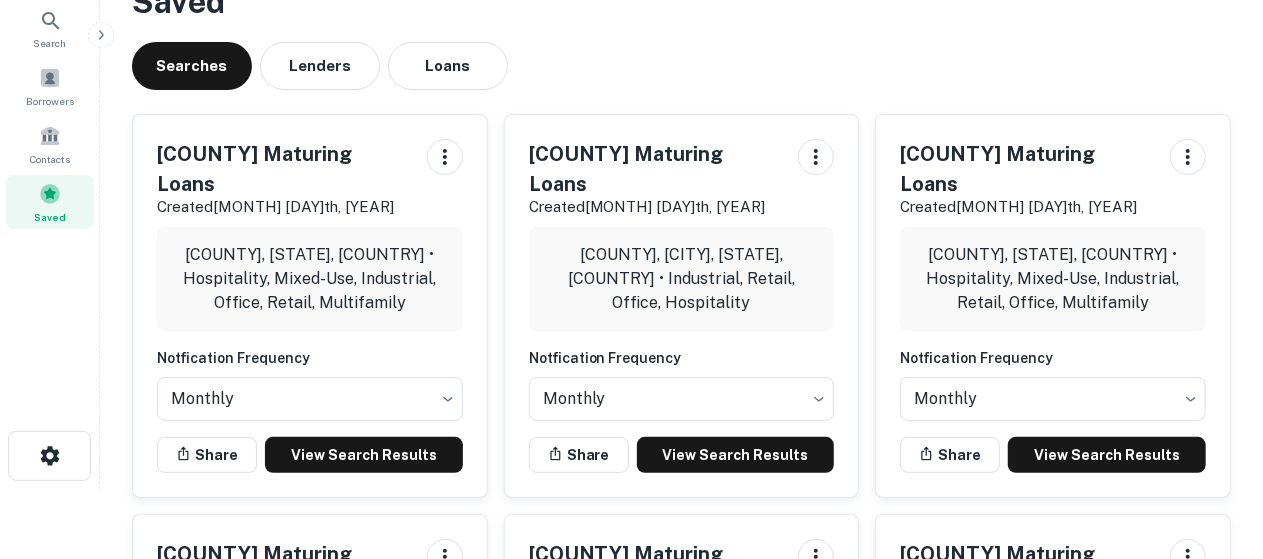 scroll, scrollTop: 0, scrollLeft: 0, axis: both 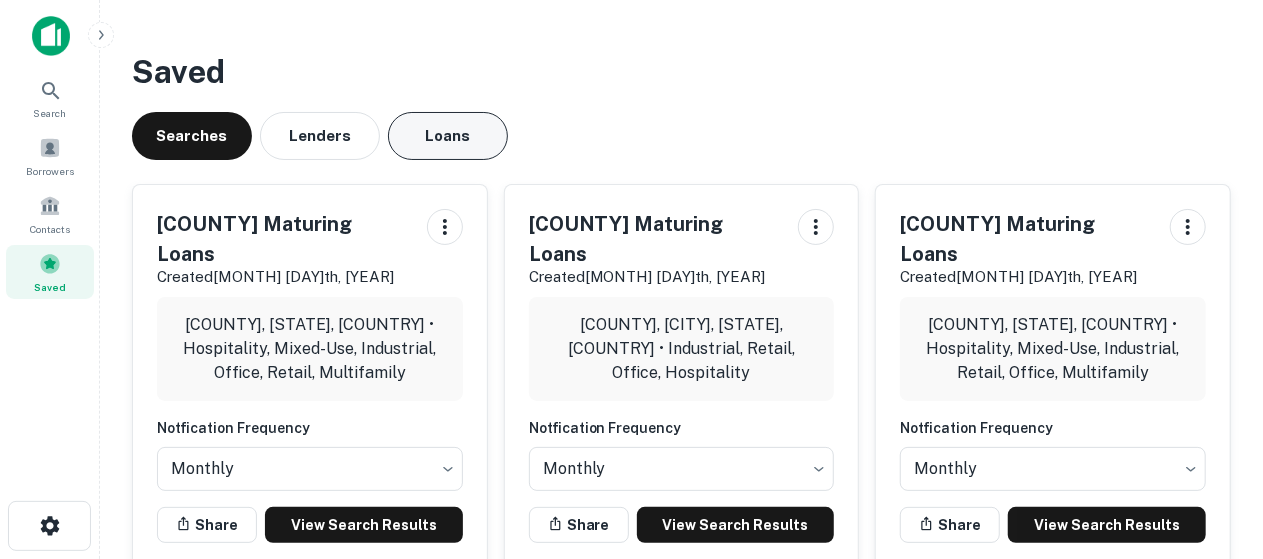 click on "Loans" at bounding box center [448, 136] 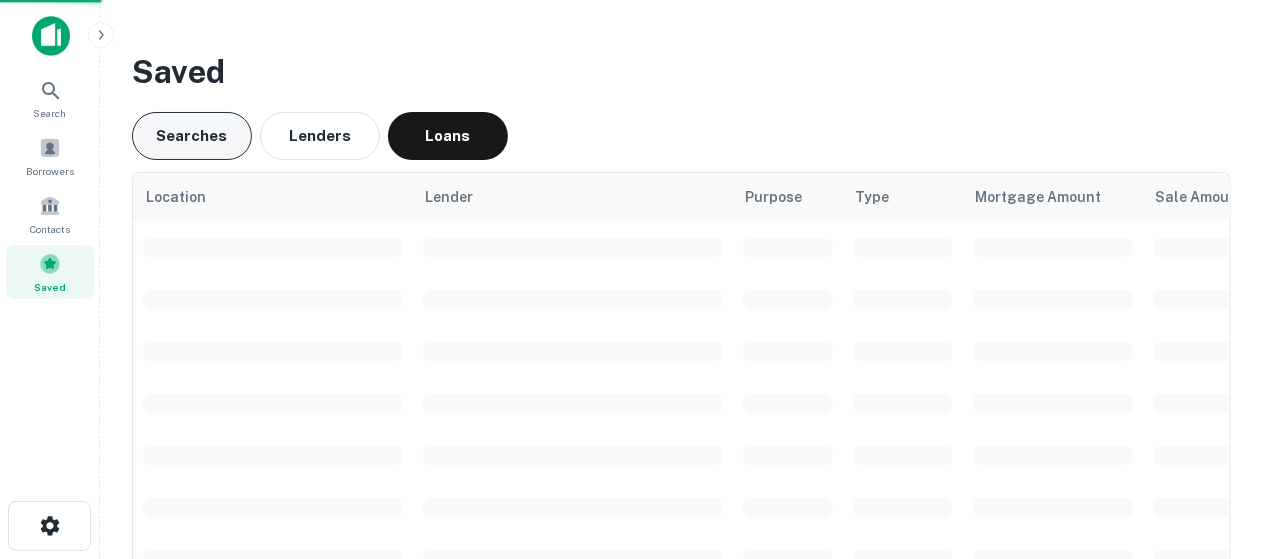 click on "Searches" at bounding box center [192, 136] 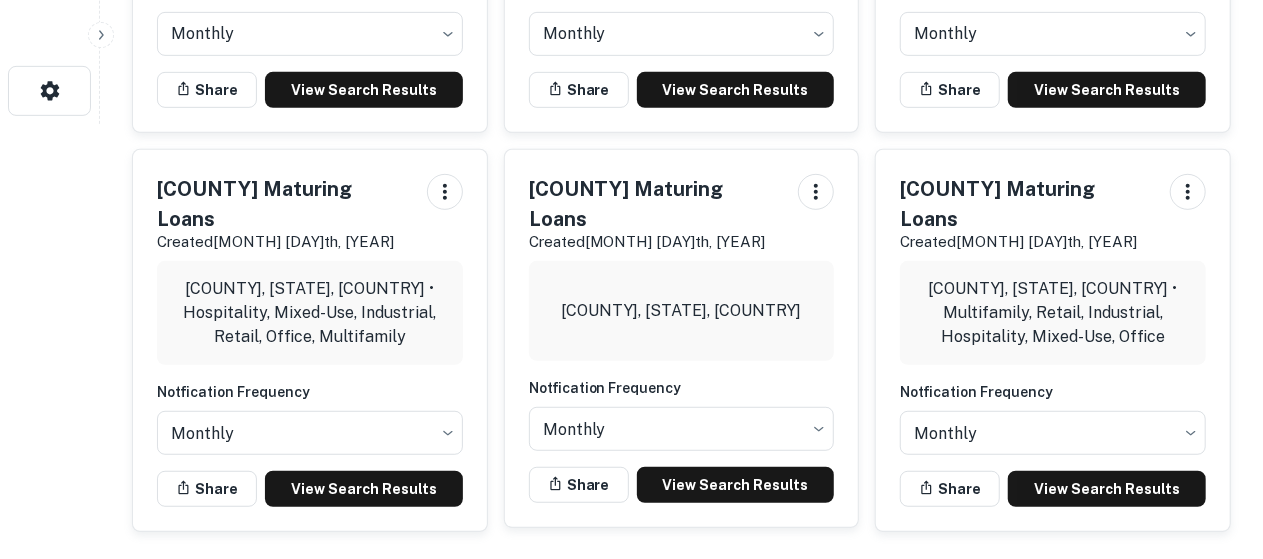 scroll, scrollTop: 438, scrollLeft: 0, axis: vertical 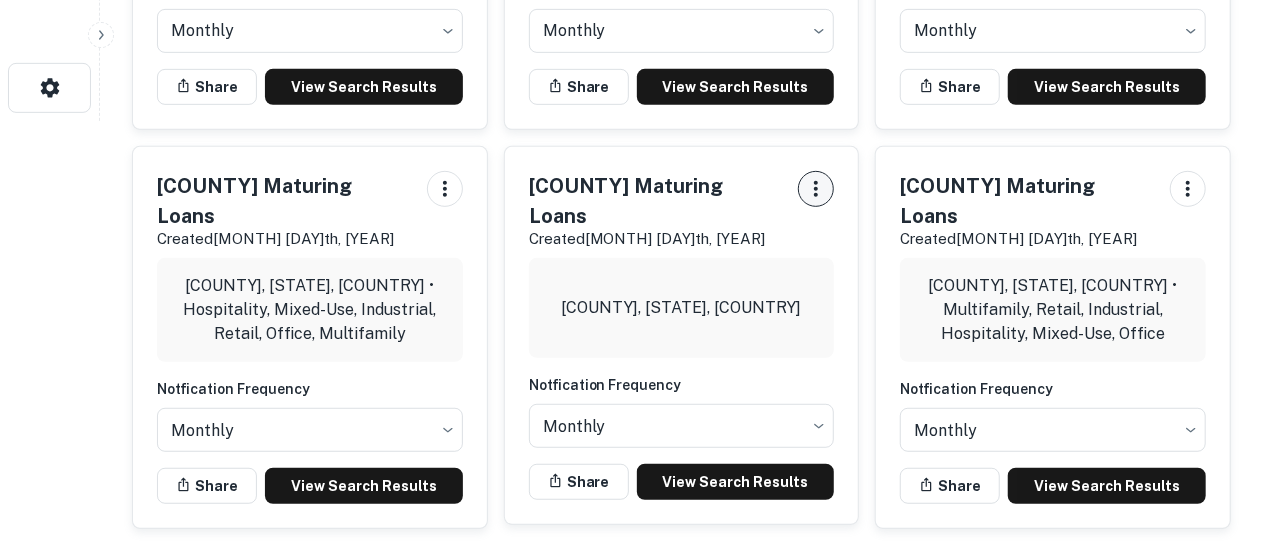 click 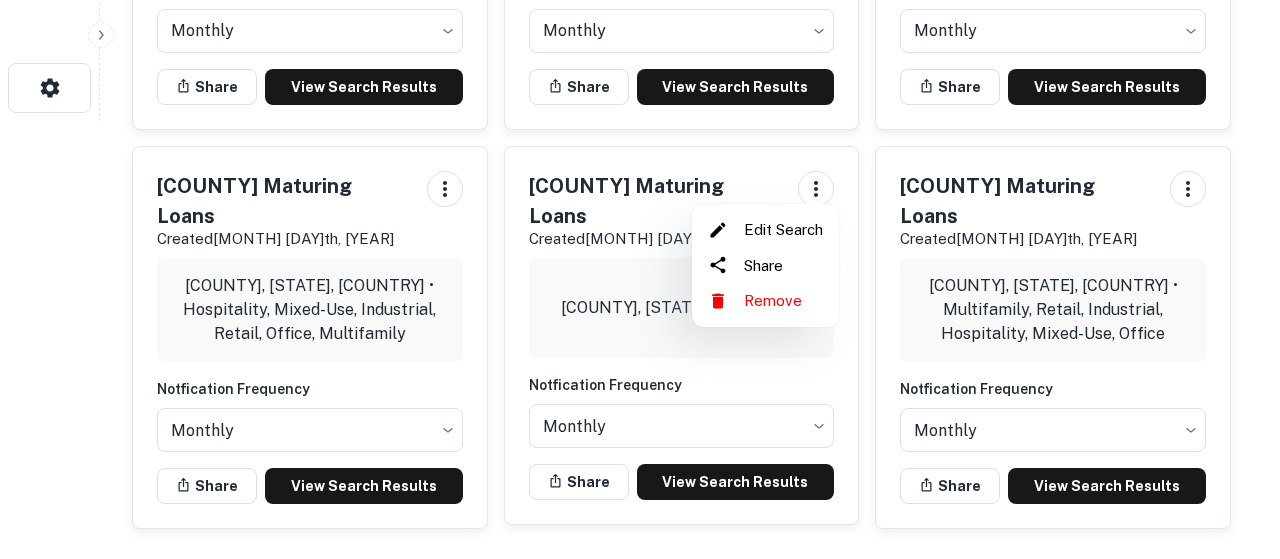 click at bounding box center (640, 279) 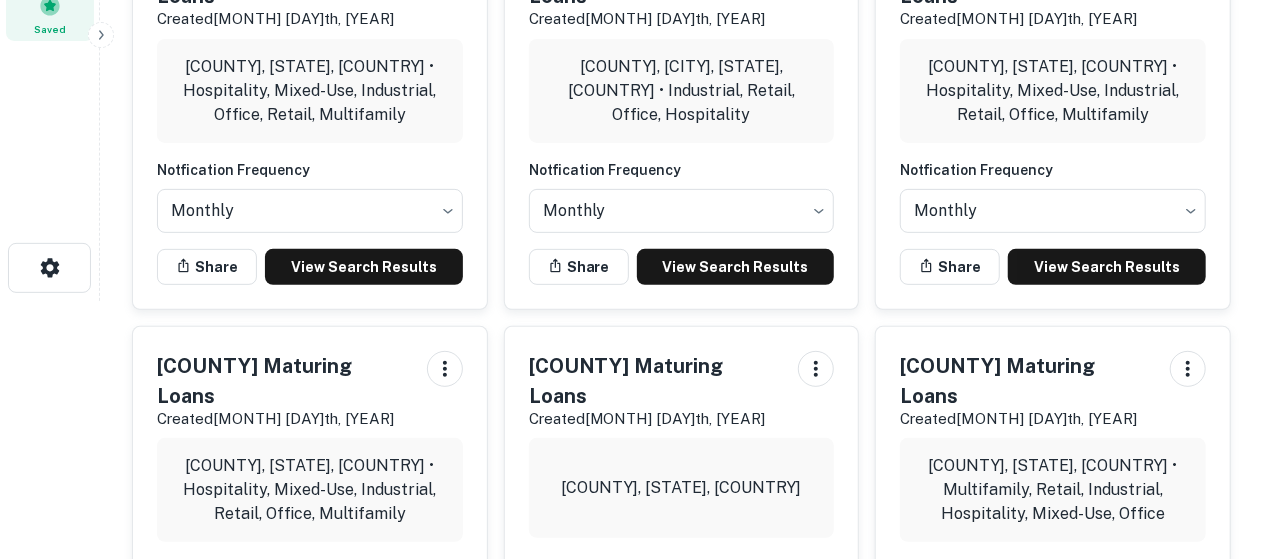 scroll, scrollTop: 258, scrollLeft: 0, axis: vertical 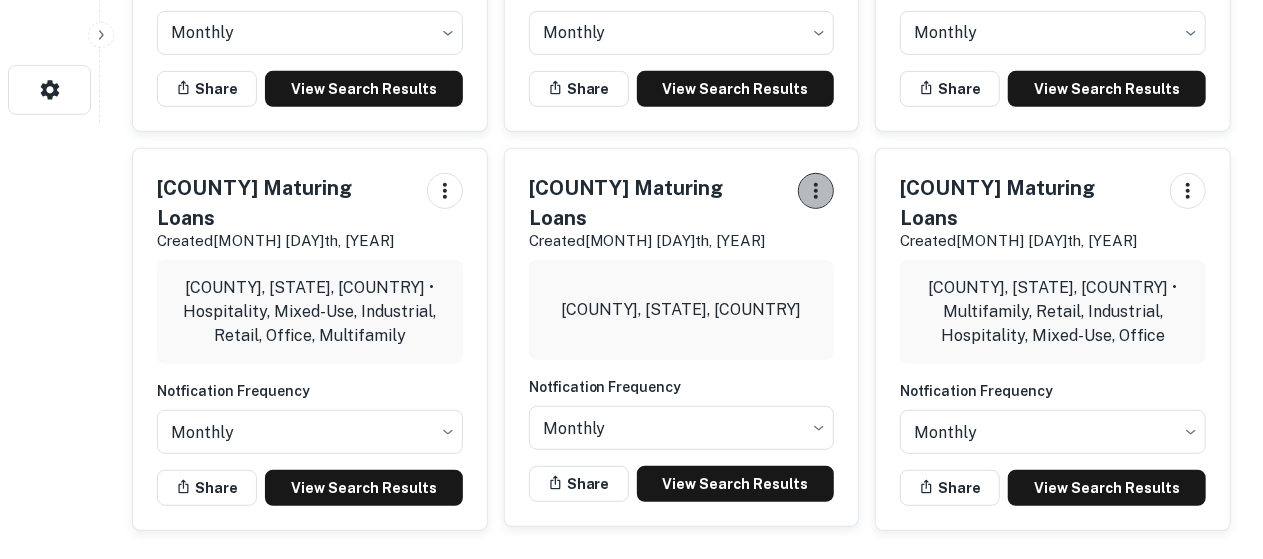 click 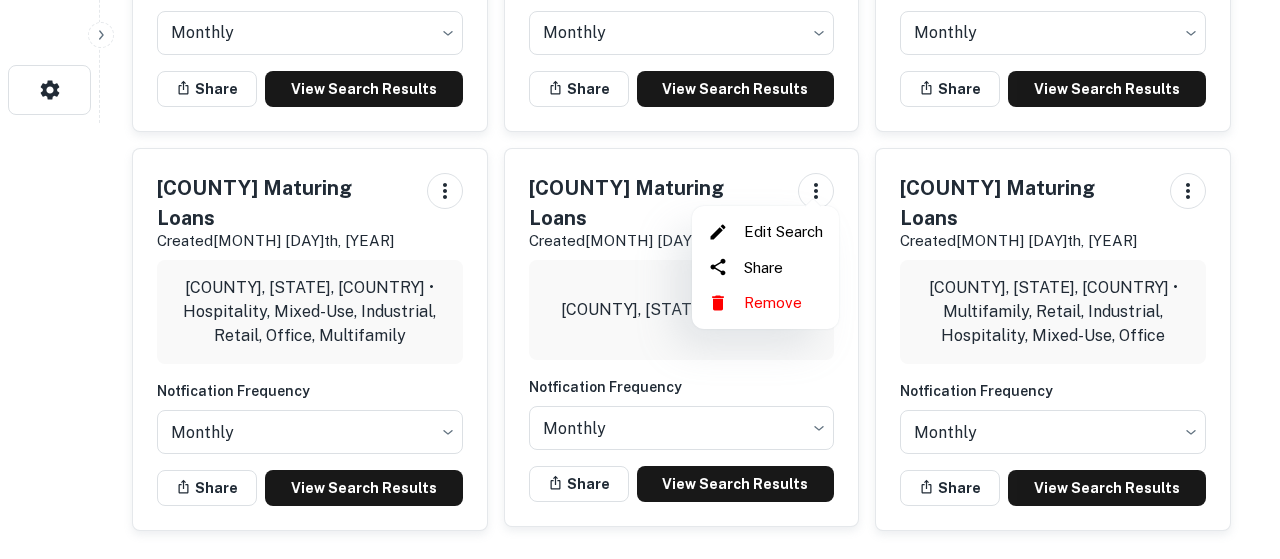 click on "Remove" at bounding box center (765, 303) 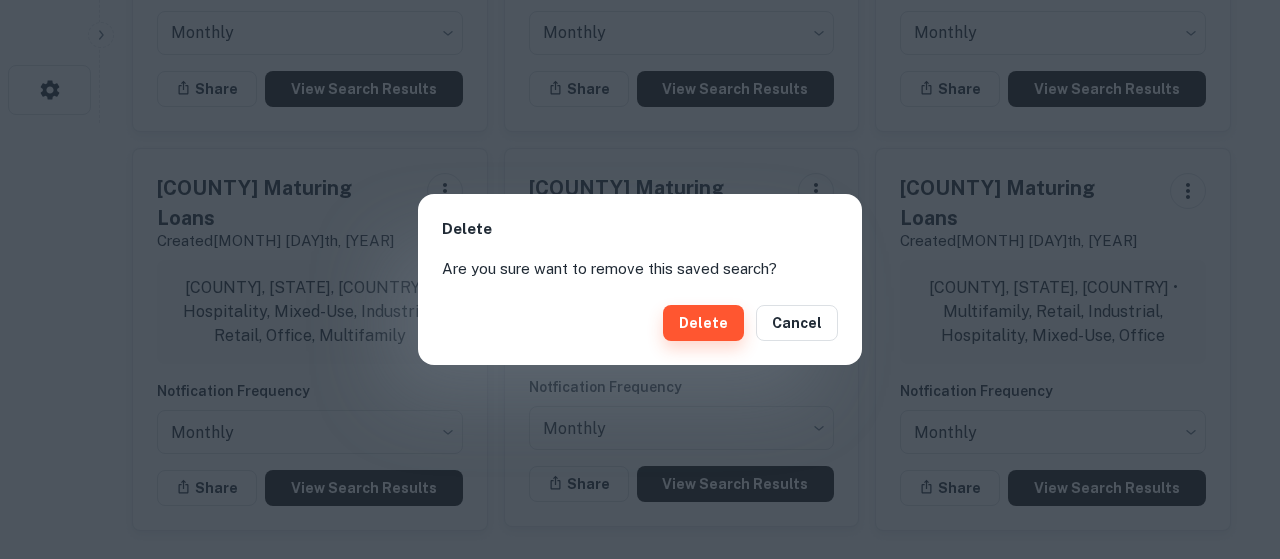 click on "Delete" at bounding box center [703, 323] 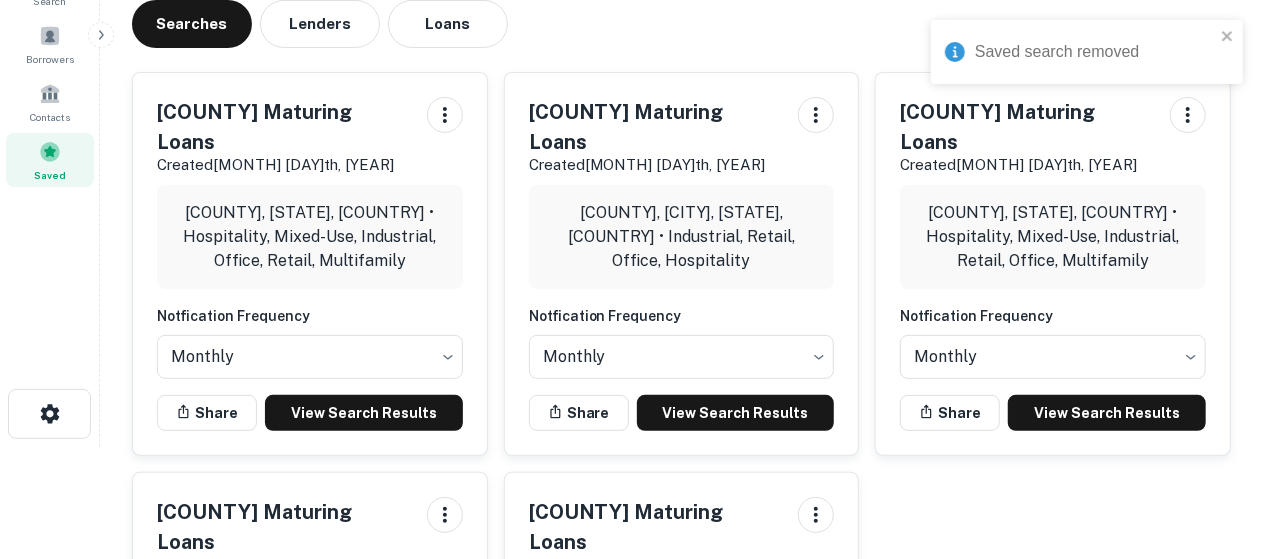 scroll, scrollTop: 0, scrollLeft: 0, axis: both 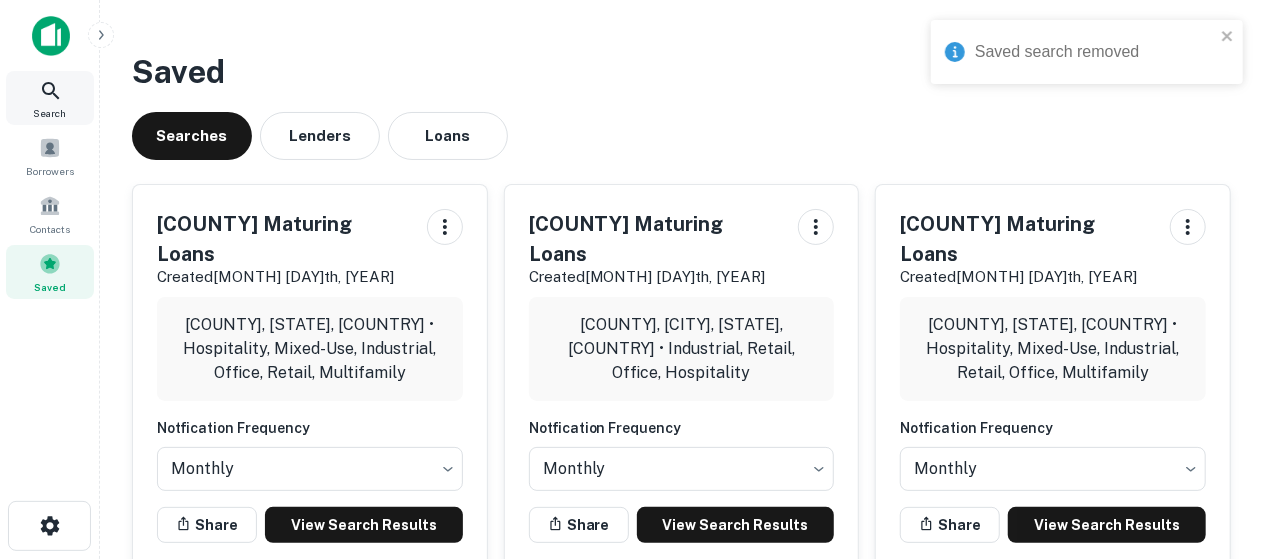click 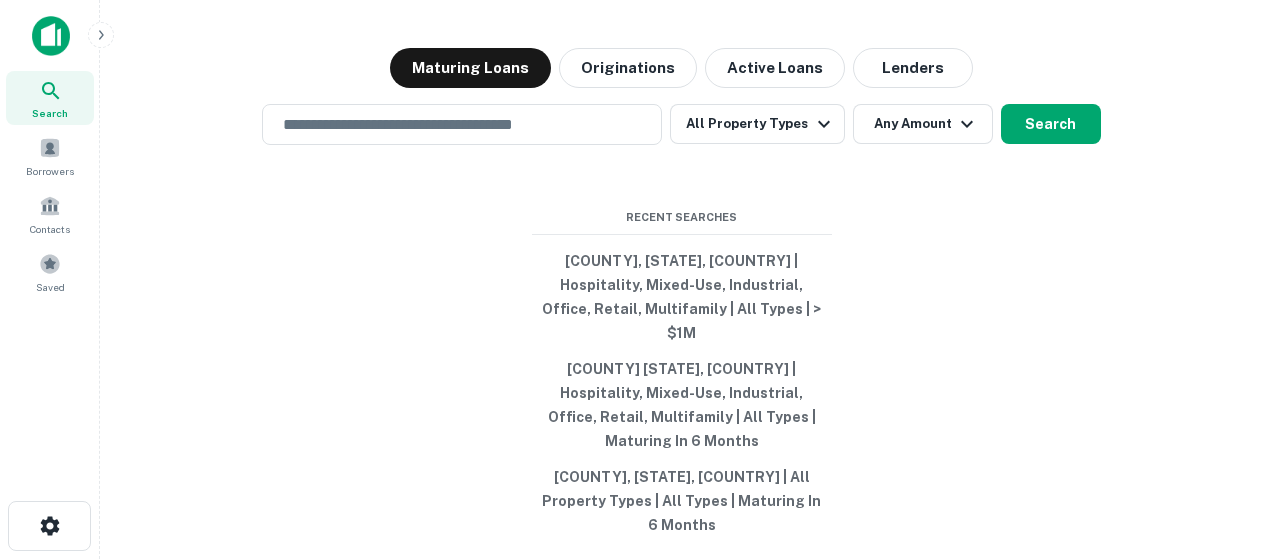 scroll, scrollTop: 0, scrollLeft: 0, axis: both 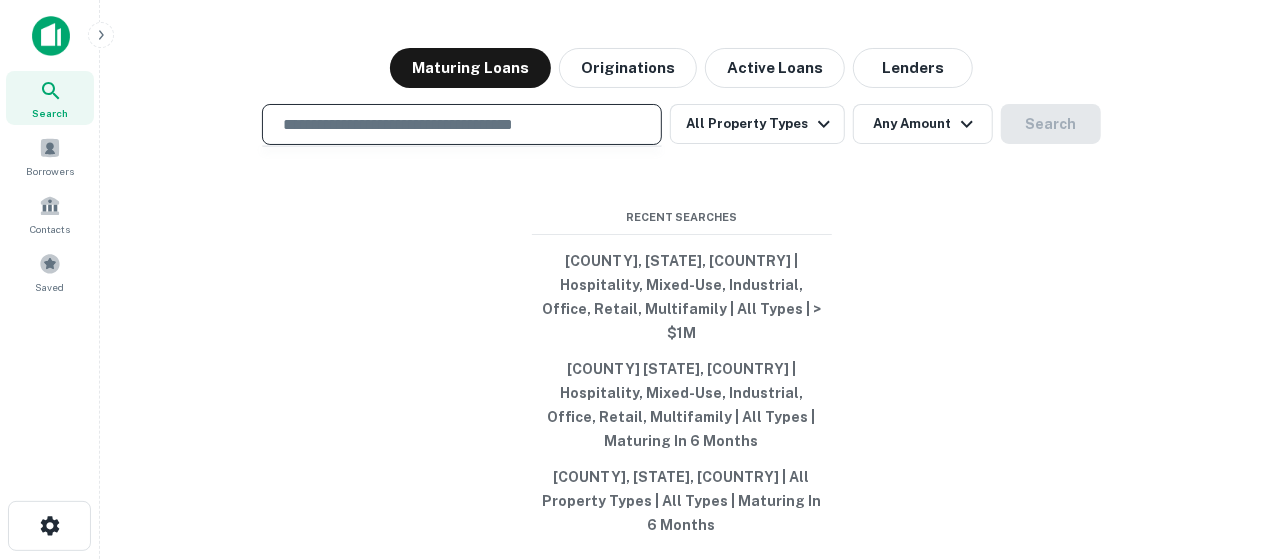 click at bounding box center [462, 124] 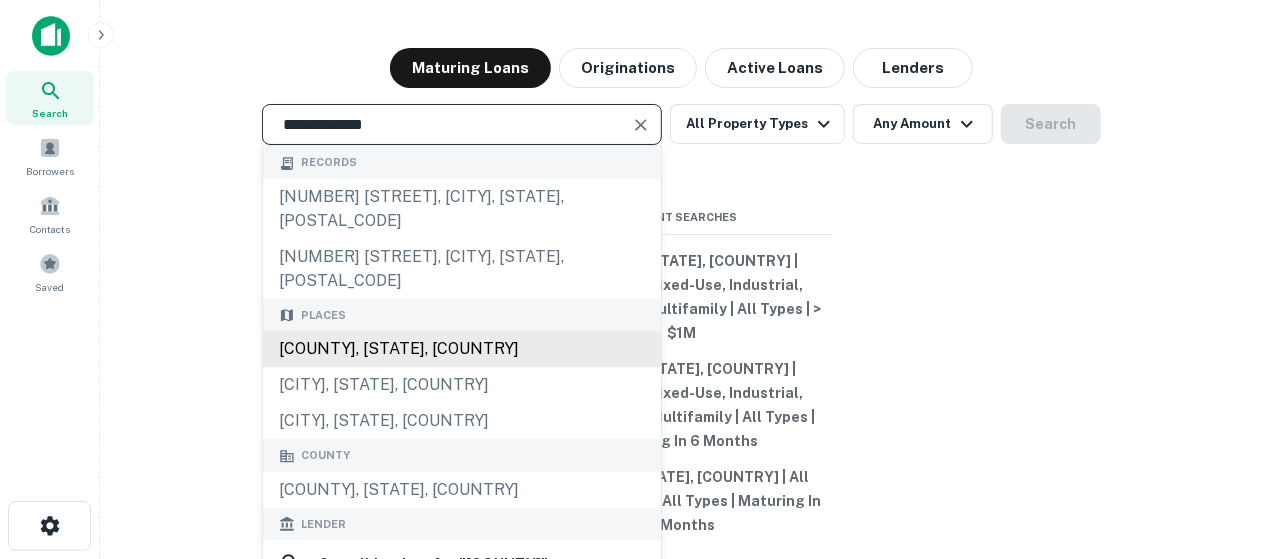 click on "[COUNTY], [STATE], [COUNTRY]" at bounding box center (462, 350) 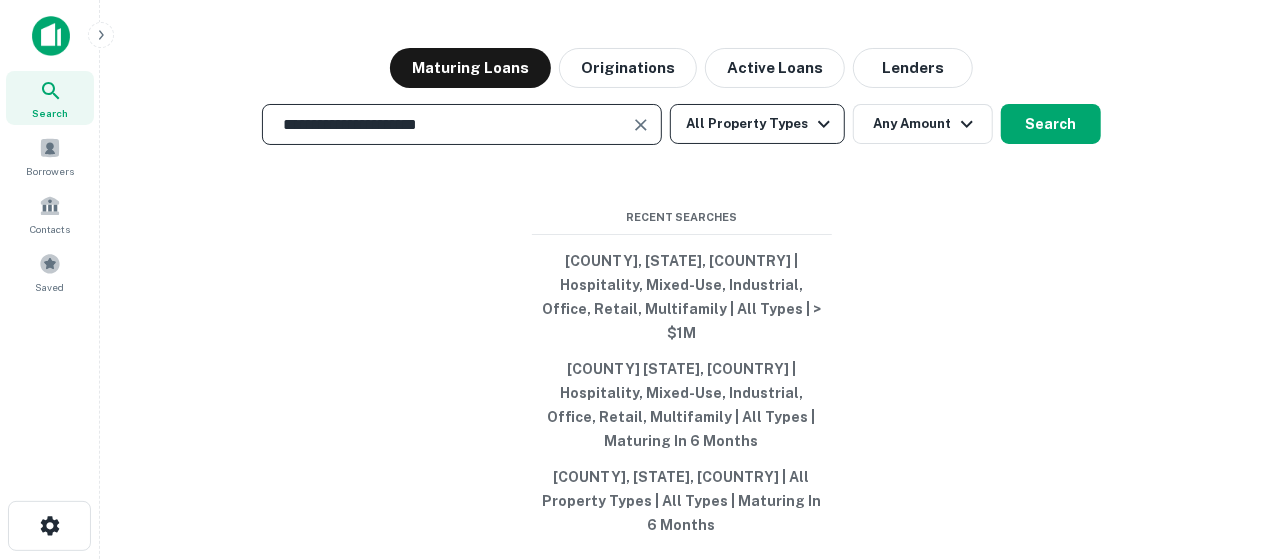 type on "**********" 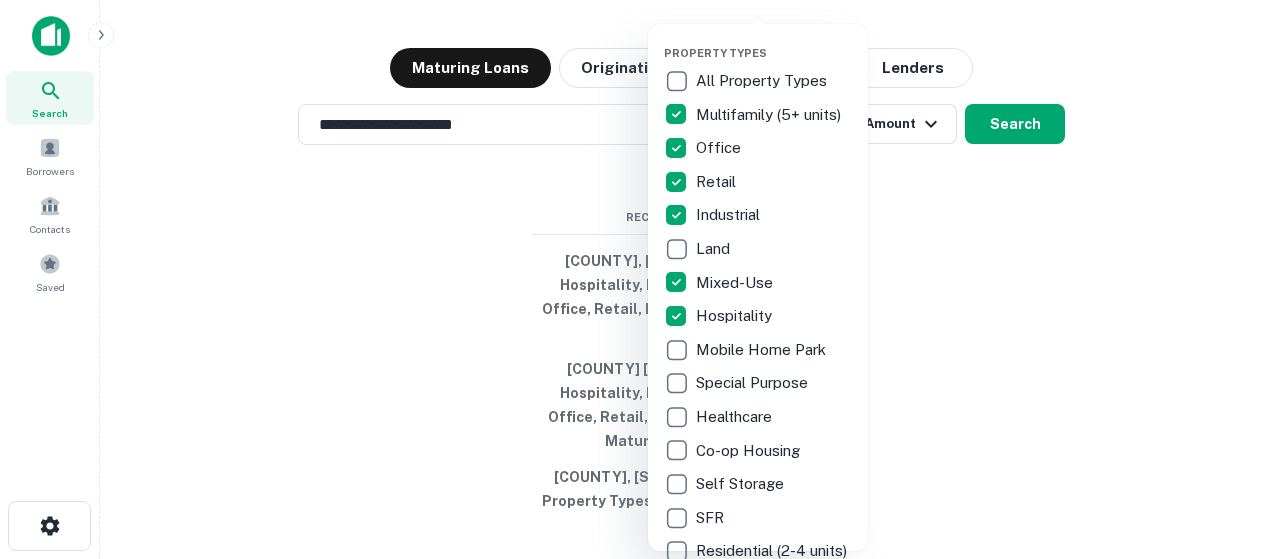 click at bounding box center (640, 279) 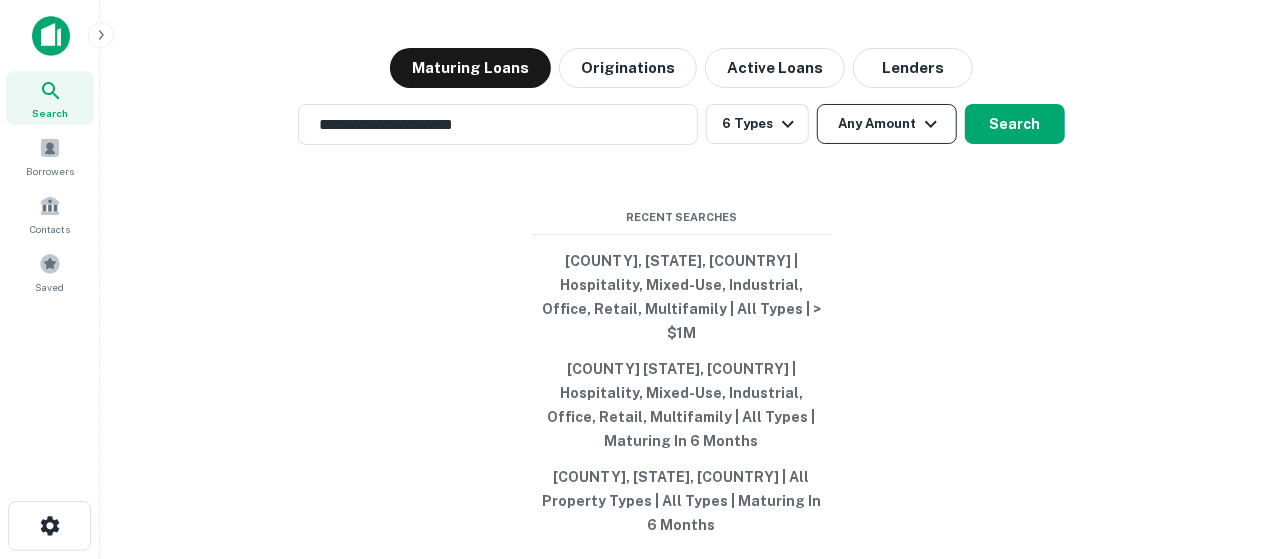 click on "Any Amount" at bounding box center (887, 124) 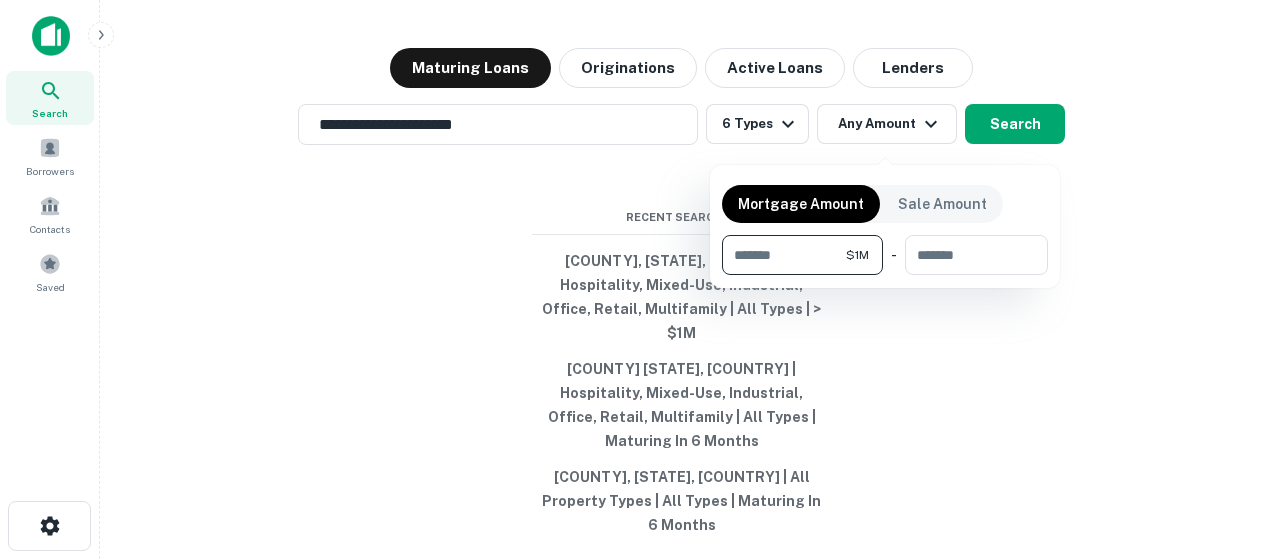 type on "*******" 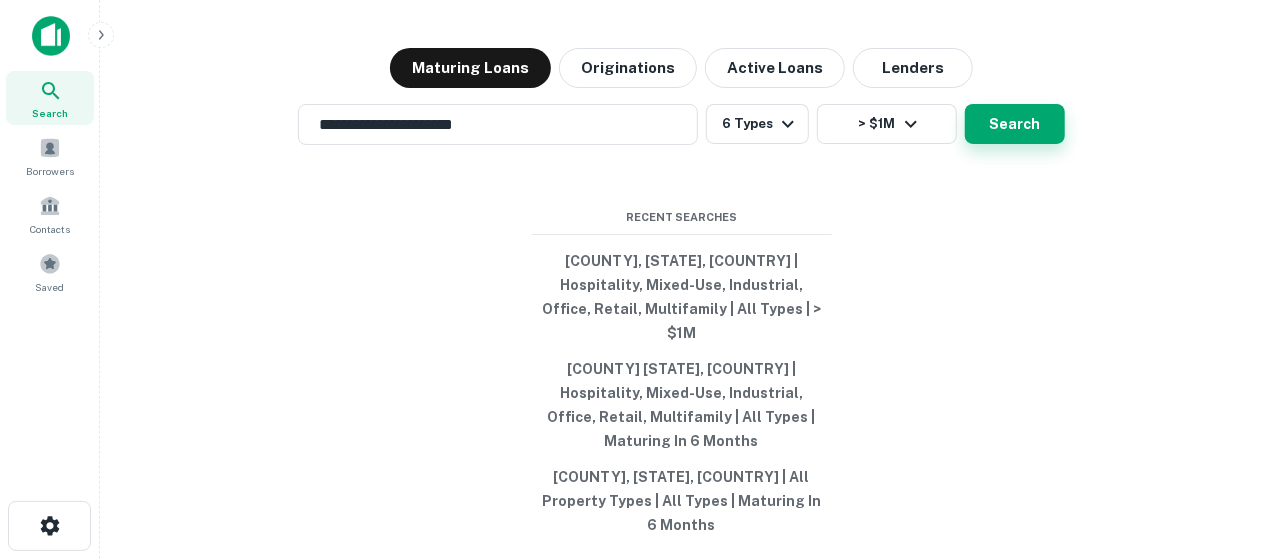 click on "Search" at bounding box center [1015, 124] 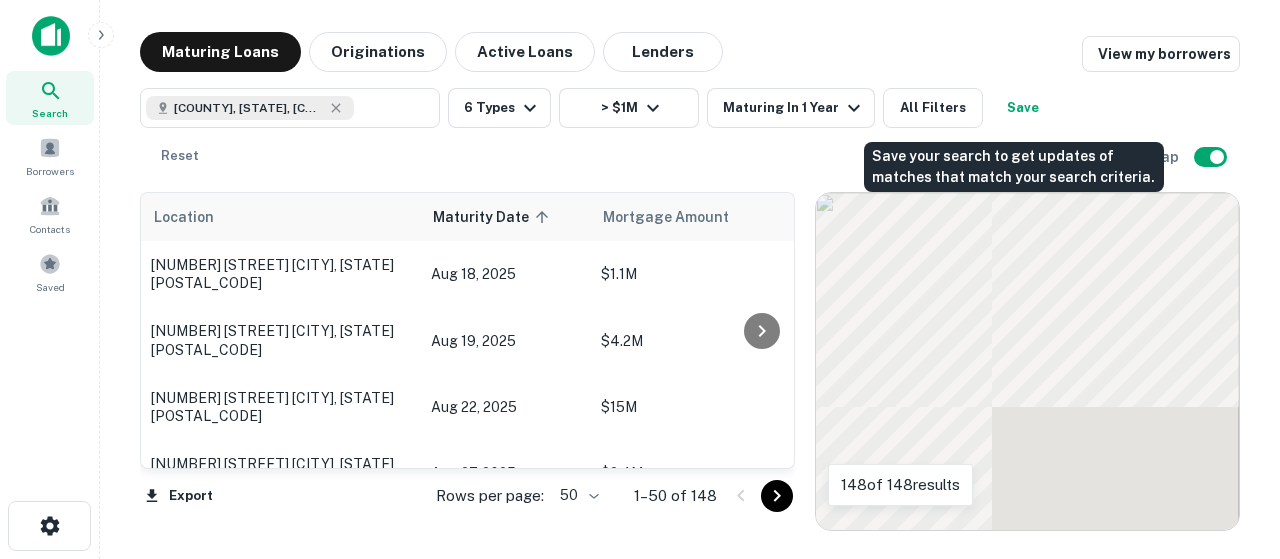 click on "Save" at bounding box center [1023, 108] 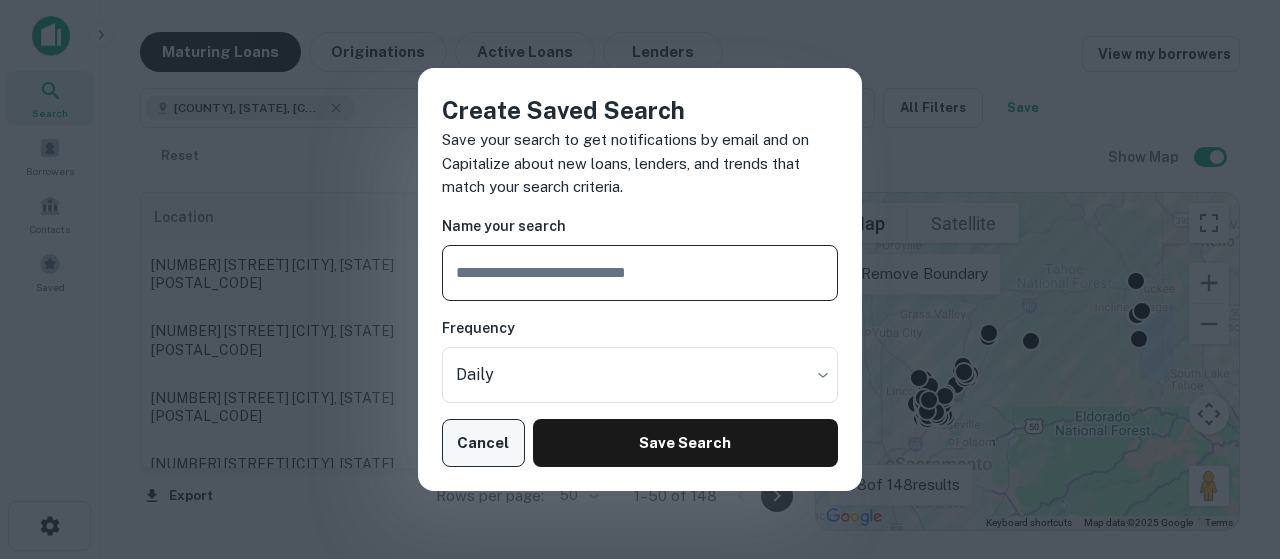 click on "Cancel" at bounding box center [483, 443] 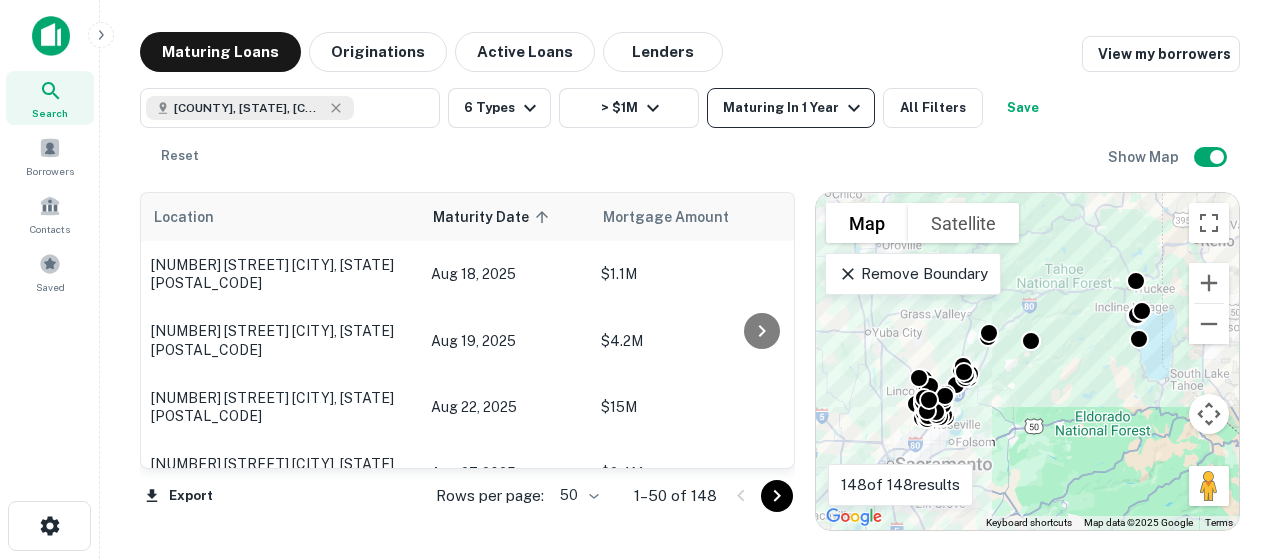 click on "Maturing In 1 Year" at bounding box center (794, 108) 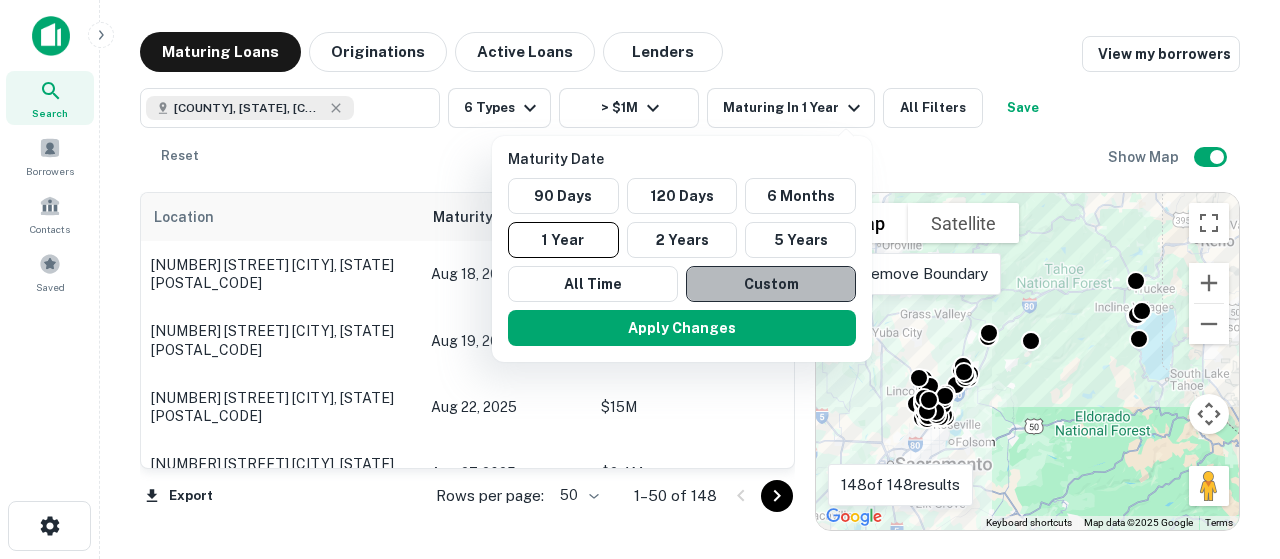 click on "Custom" at bounding box center [771, 284] 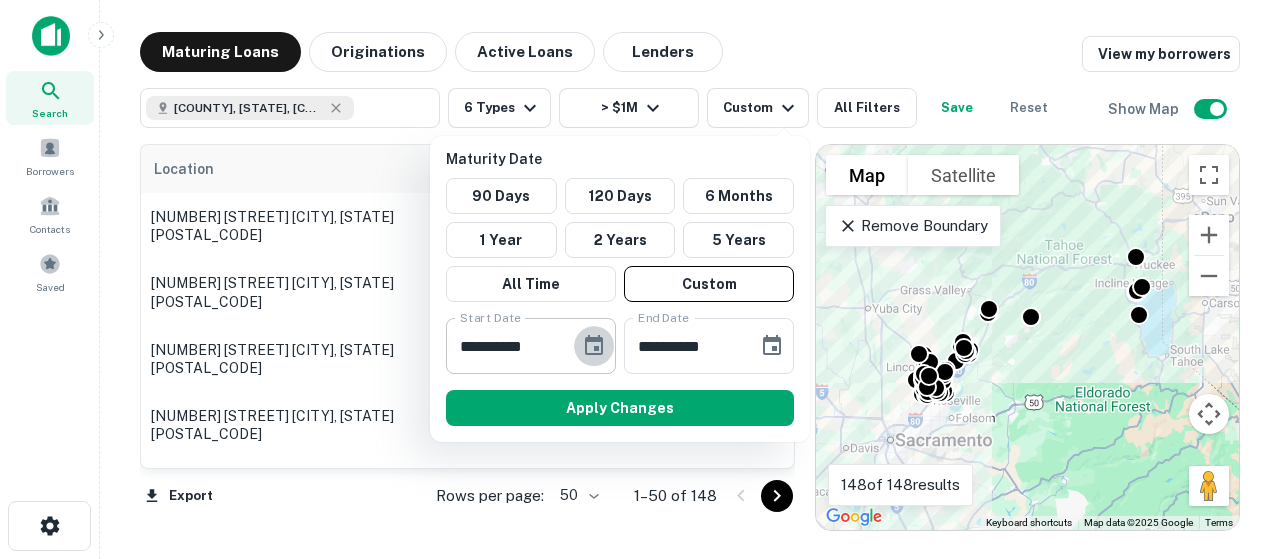 click 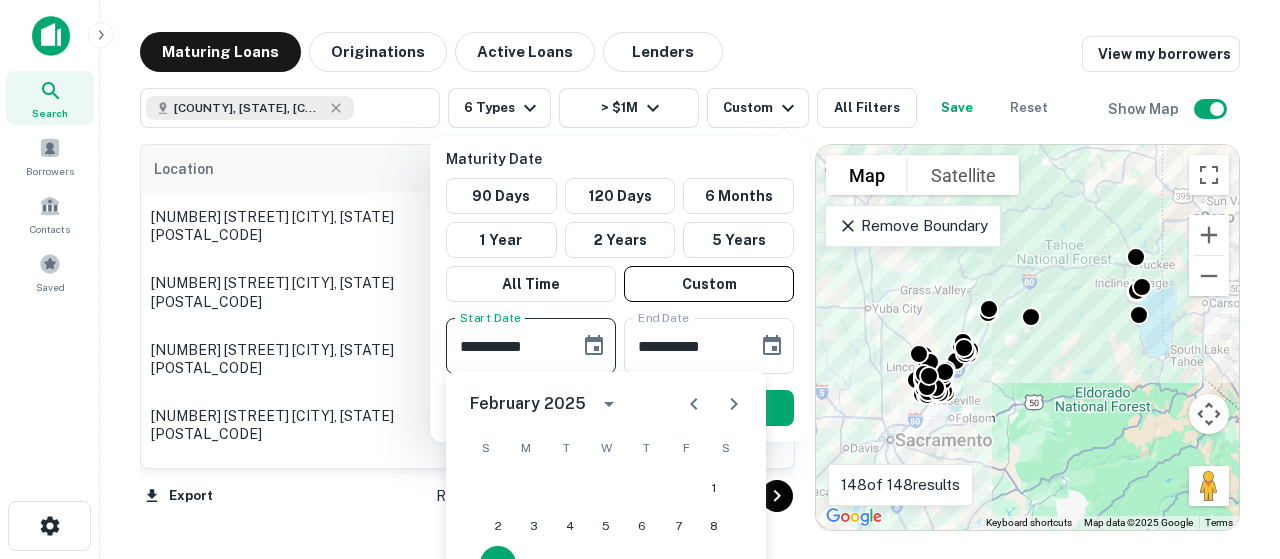 click on "February 2025" at bounding box center (548, 404) 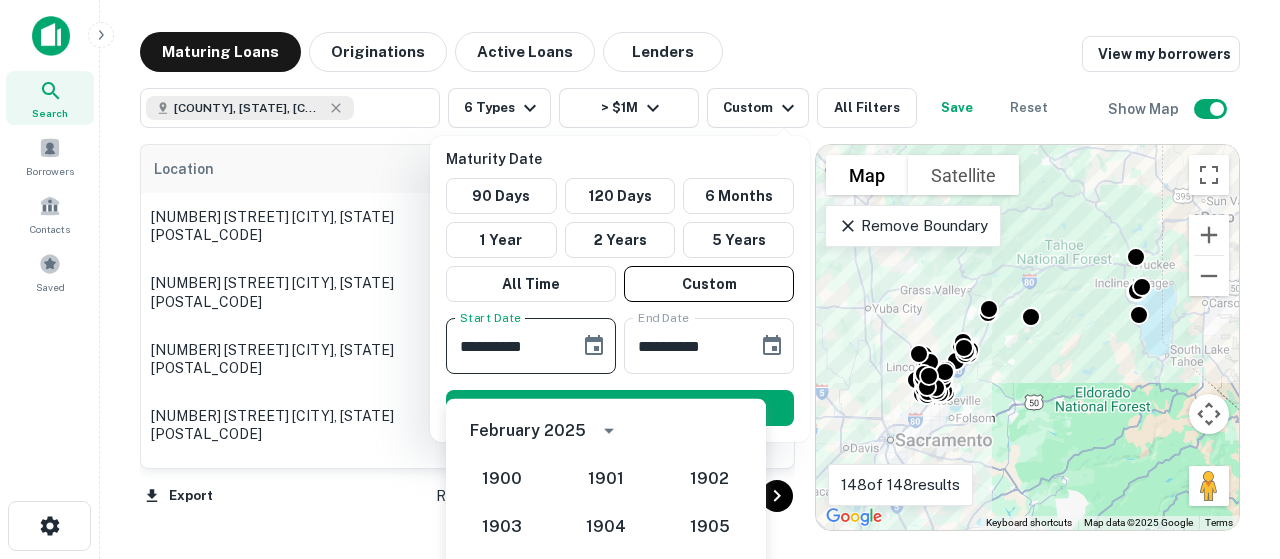 scroll, scrollTop: 26, scrollLeft: 0, axis: vertical 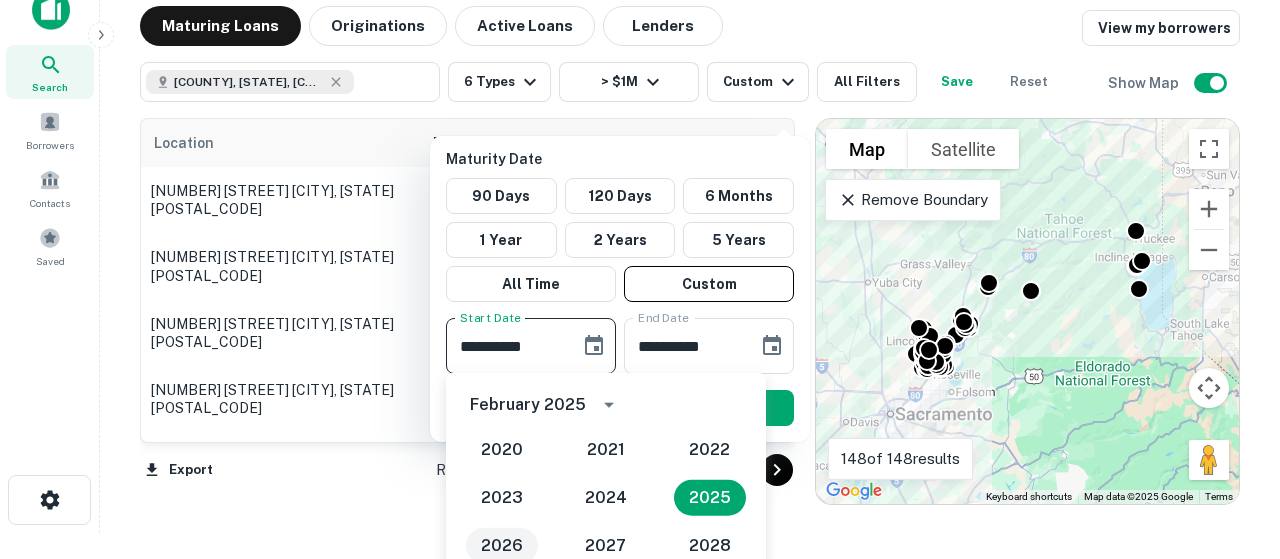 click on "2026" at bounding box center [502, 546] 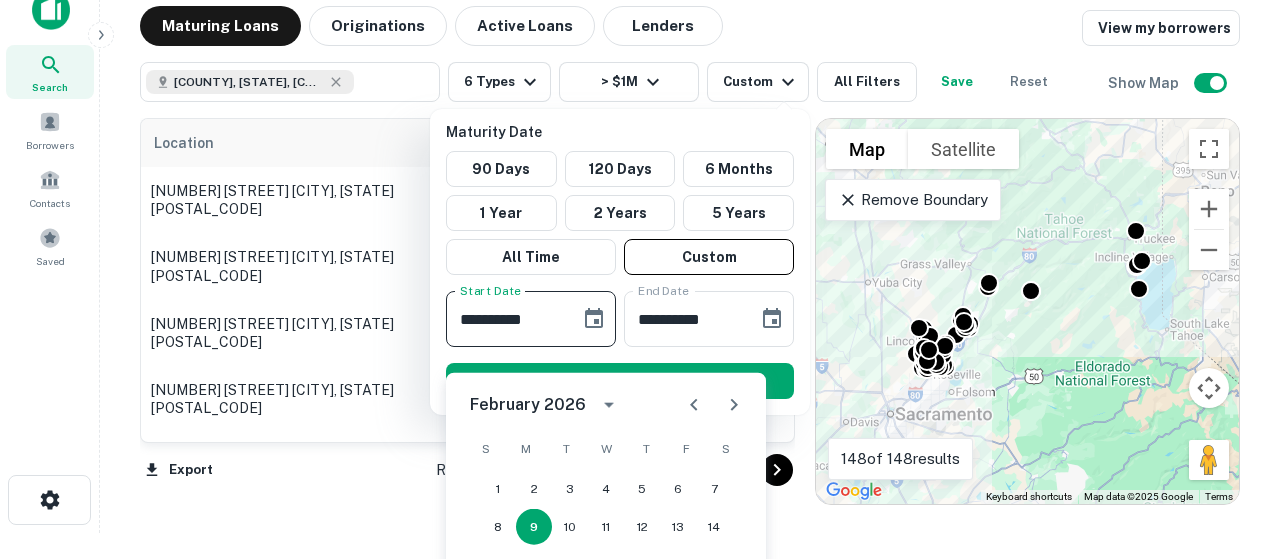 click on "[MONTH] [YEAR] S M T W T F S 1 2 3 4 5 6 7 8 9 10 11 12 13 14 15 16 17 18 19 20 21 22 23 24 25 26 27 28" at bounding box center (606, 541) 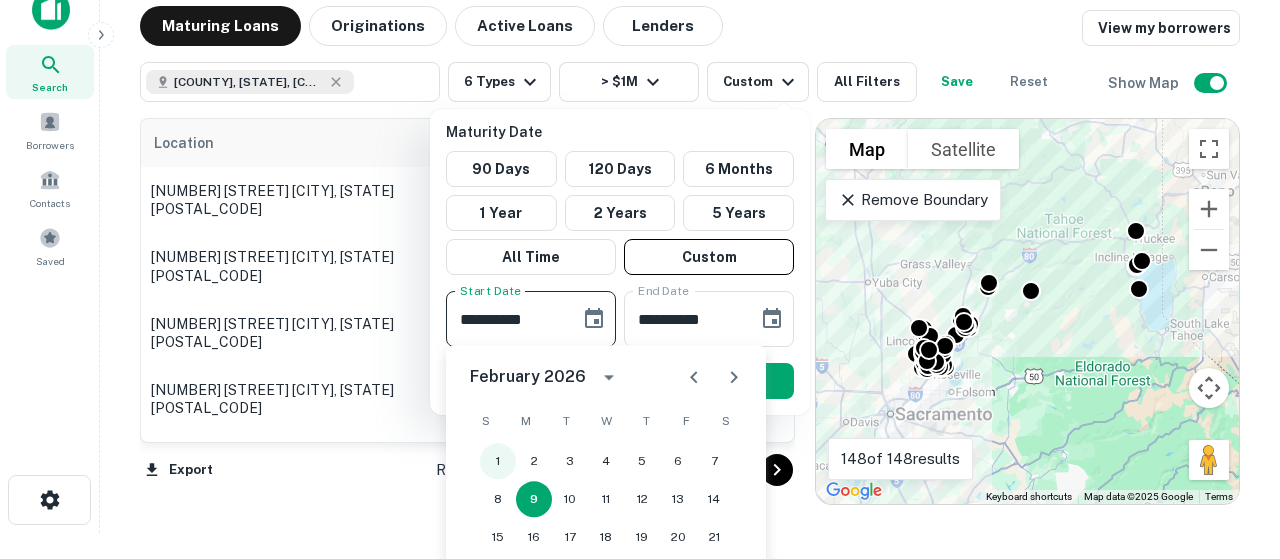 click on "1" at bounding box center (498, 461) 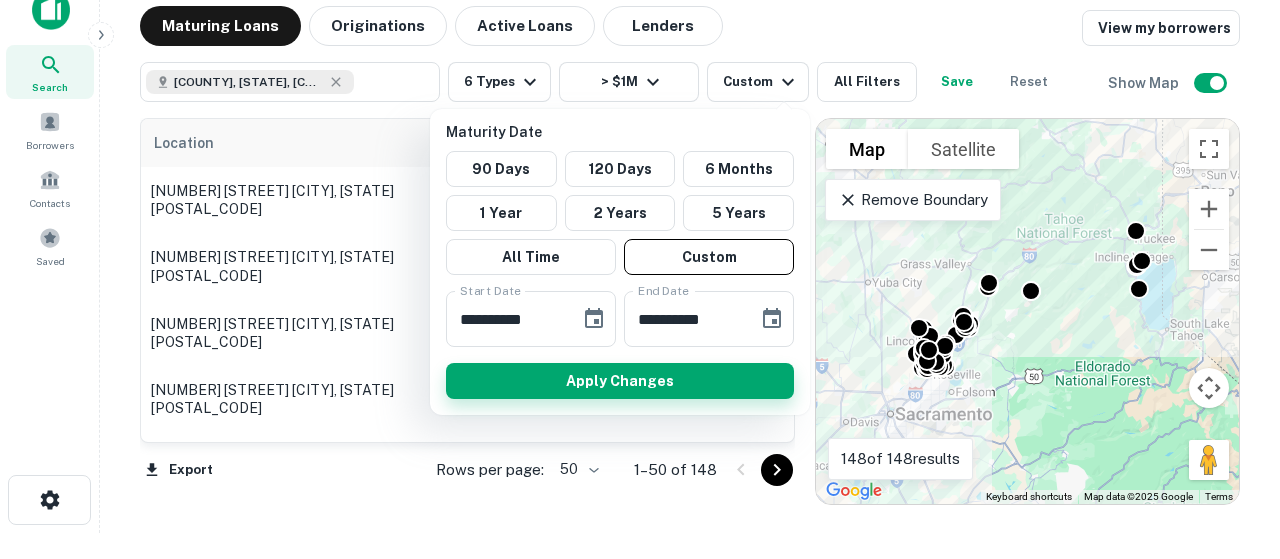 scroll, scrollTop: 0, scrollLeft: 0, axis: both 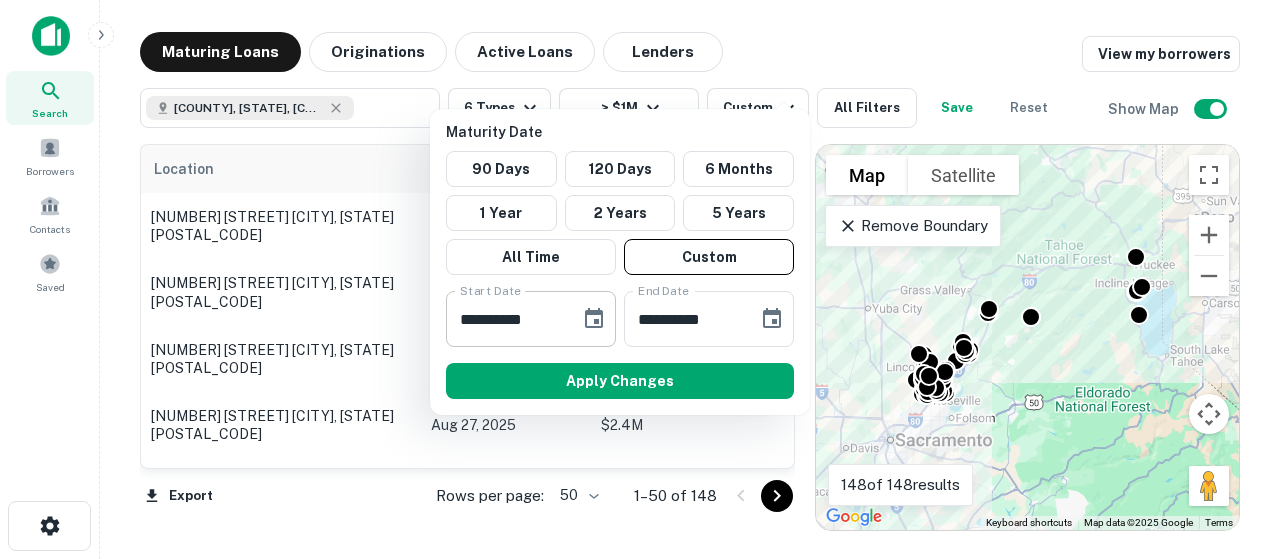 click 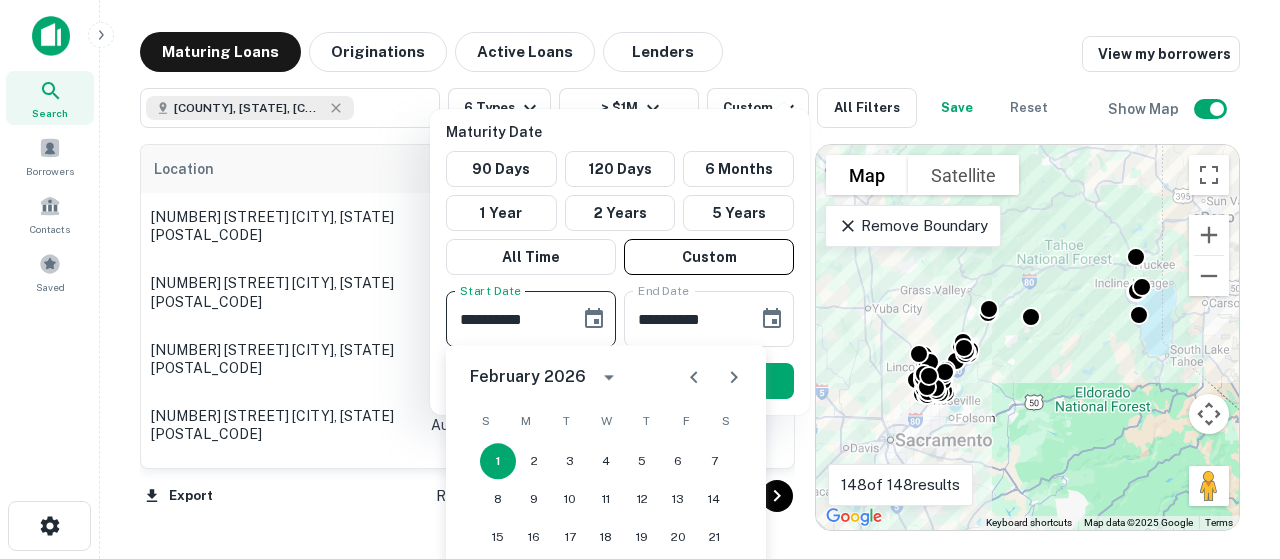 click at bounding box center (694, 377) 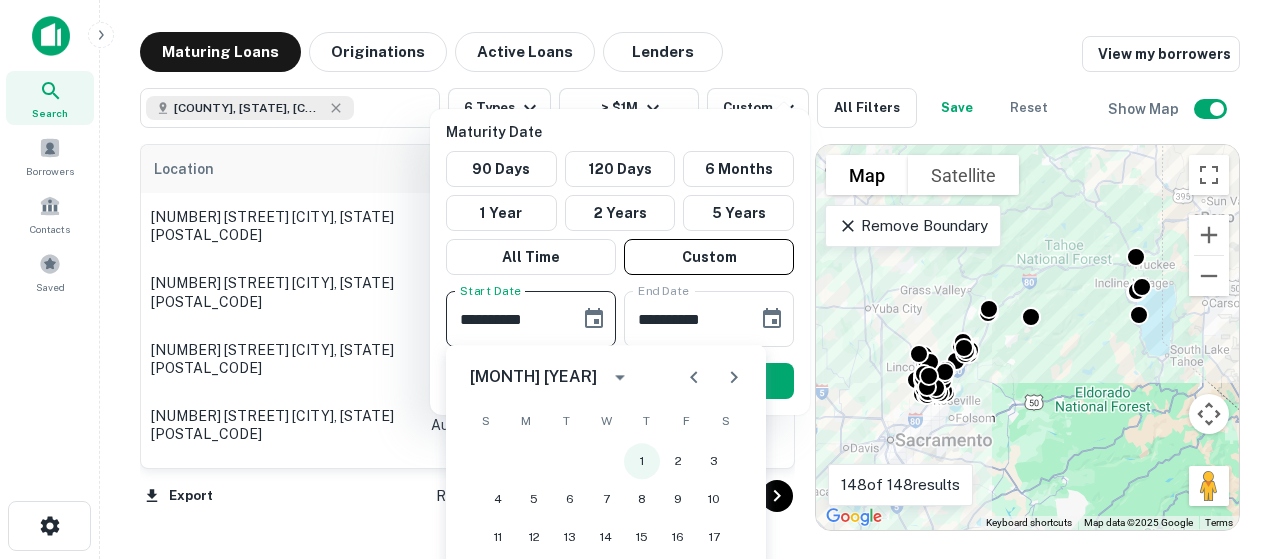 click on "1" at bounding box center (642, 461) 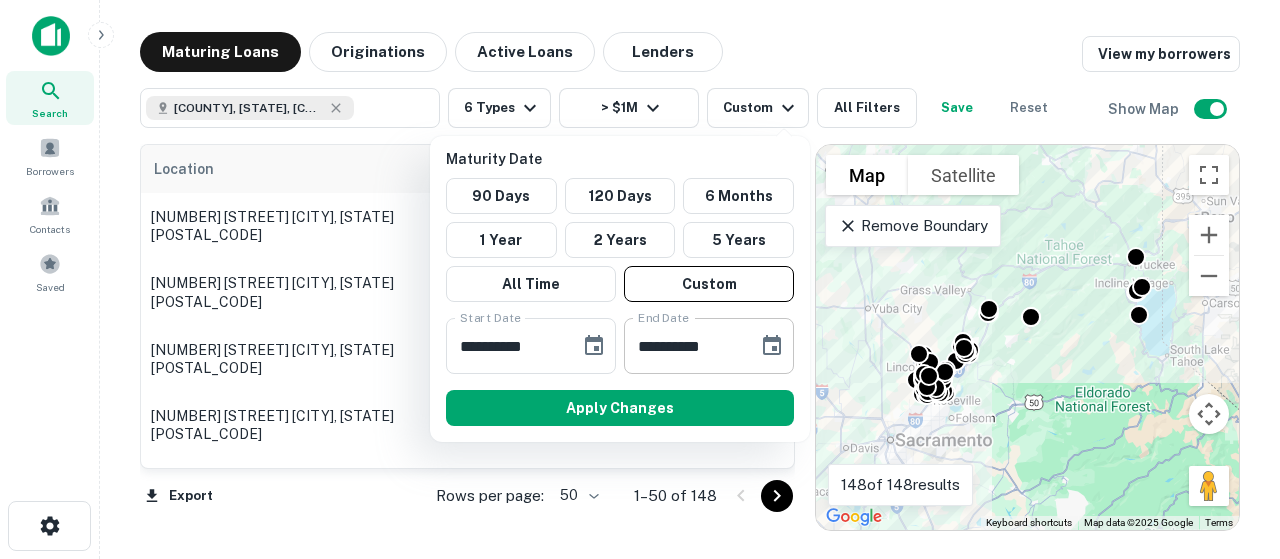 click on "**********" at bounding box center (684, 346) 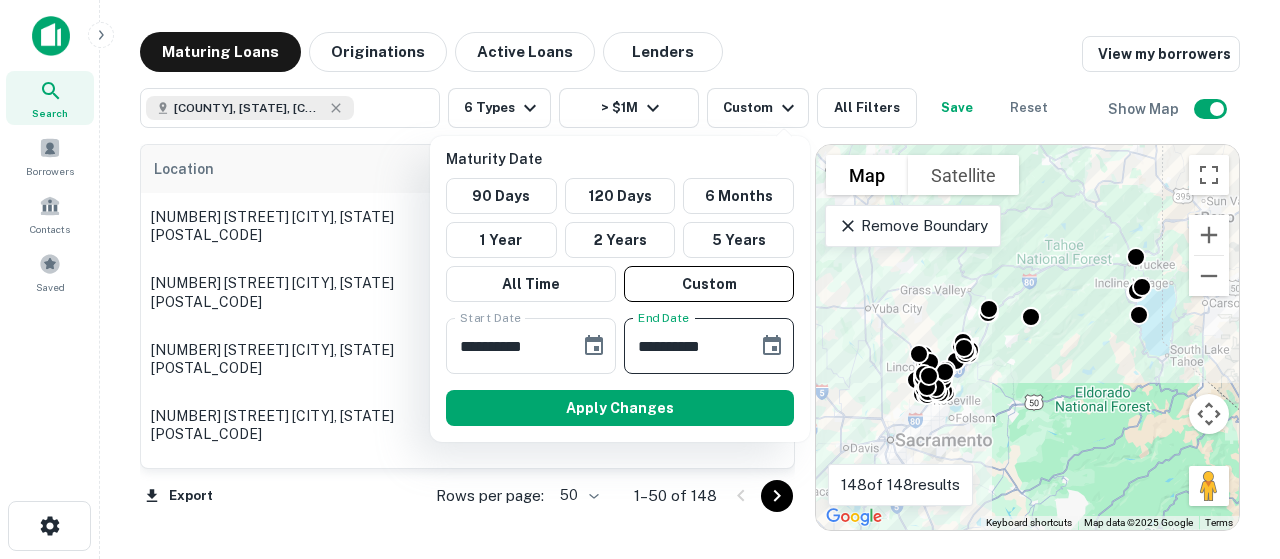 click 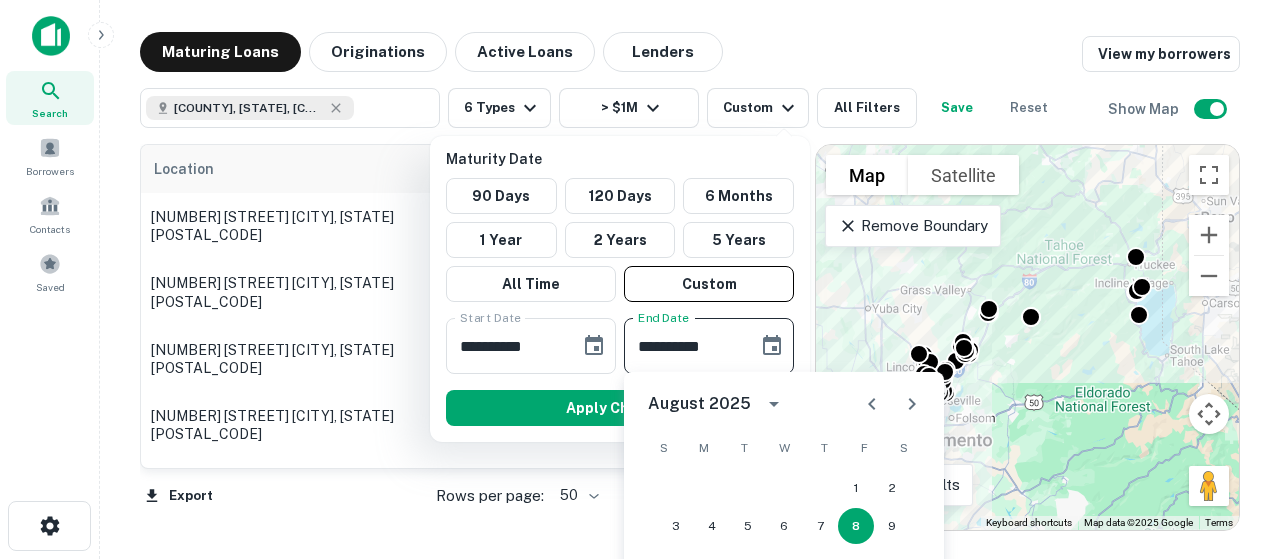 click on "August 2025" at bounding box center [784, 404] 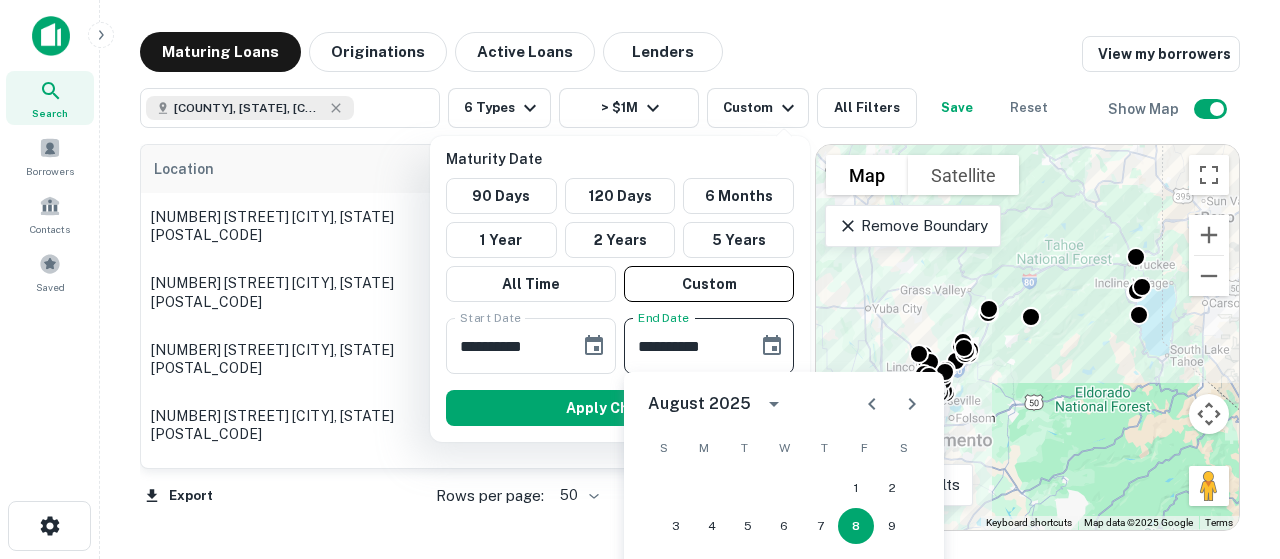 click on "August 2025" at bounding box center [699, 404] 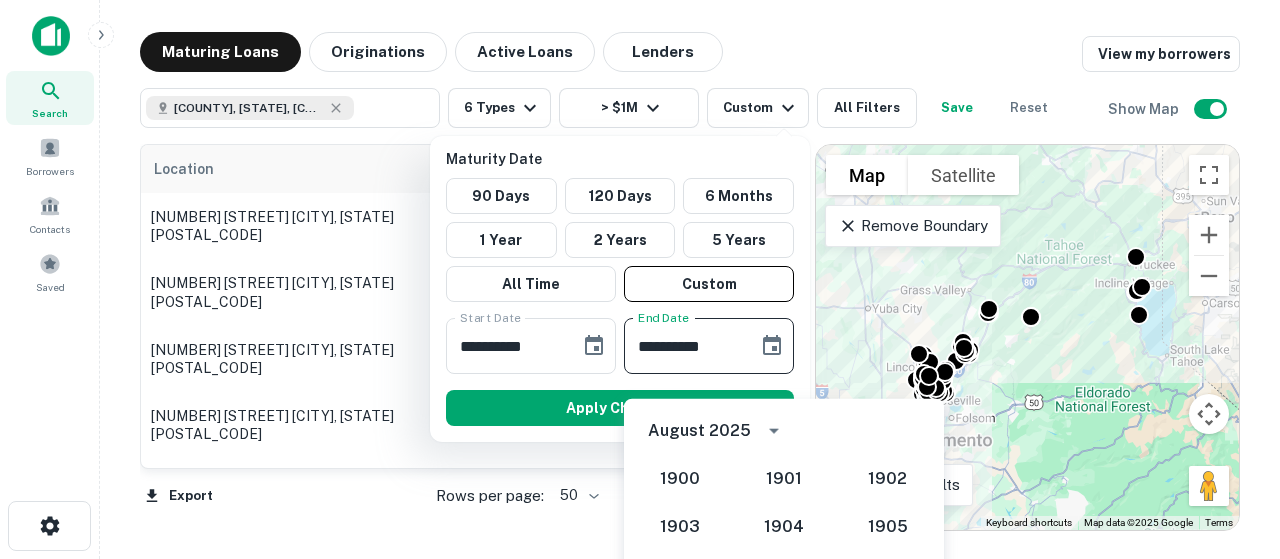 scroll, scrollTop: 26, scrollLeft: 0, axis: vertical 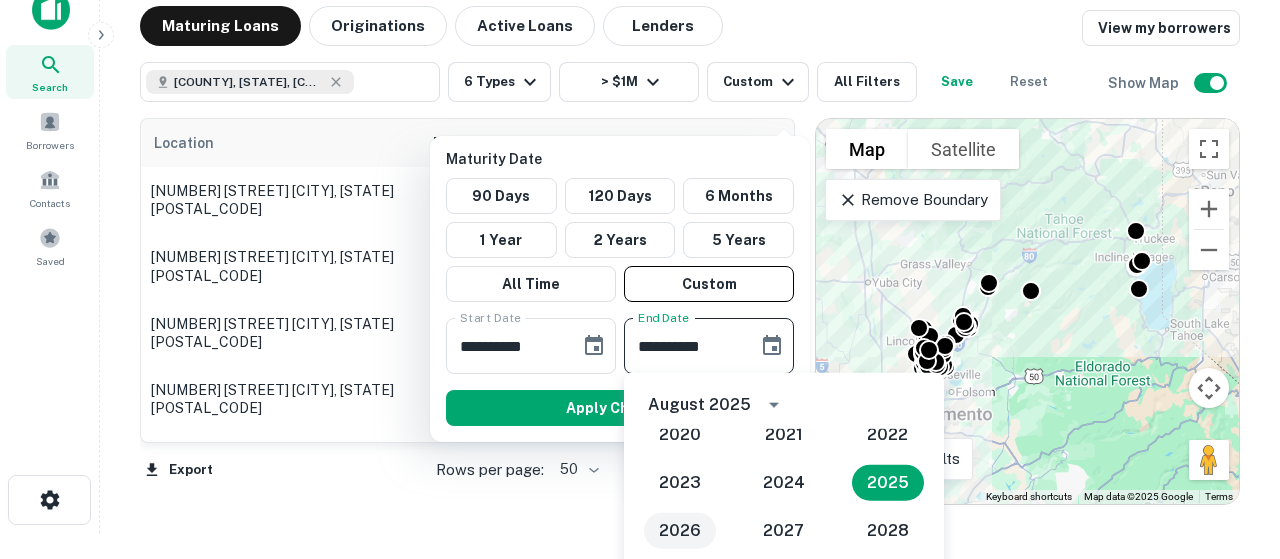 click on "2026" at bounding box center [680, 531] 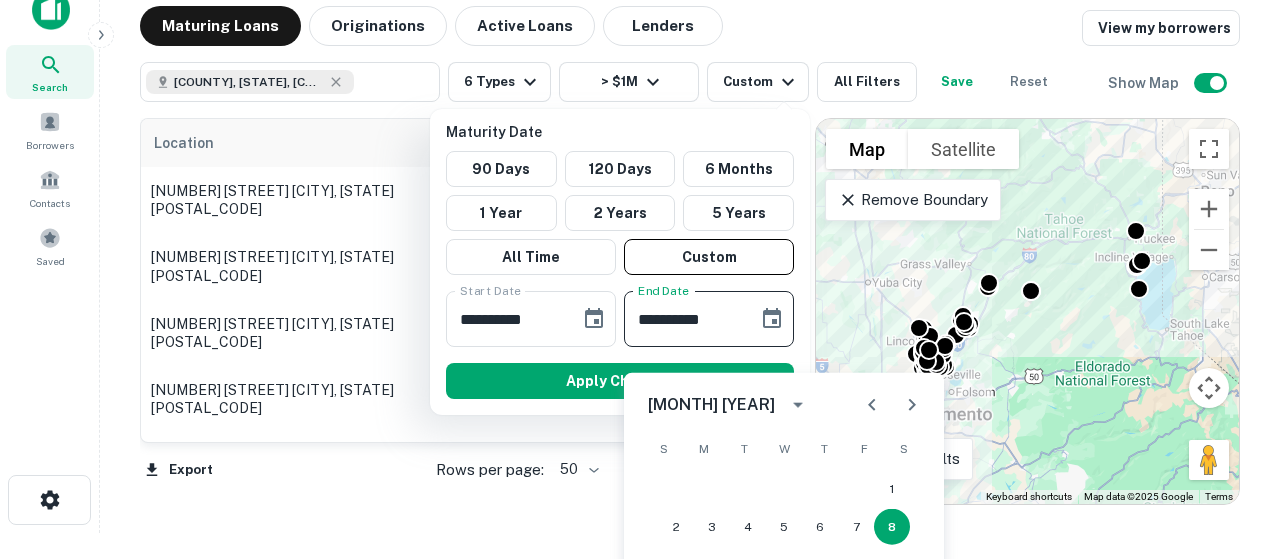 click on "[MONTH] [YEAR] S M T W T F S 1 2 3 4 5 6 7 8 9 10 11 12 13 14 15 16 17 18 19 20 21 22 23 24 25 26 27 28 29 30 31" at bounding box center (784, 541) 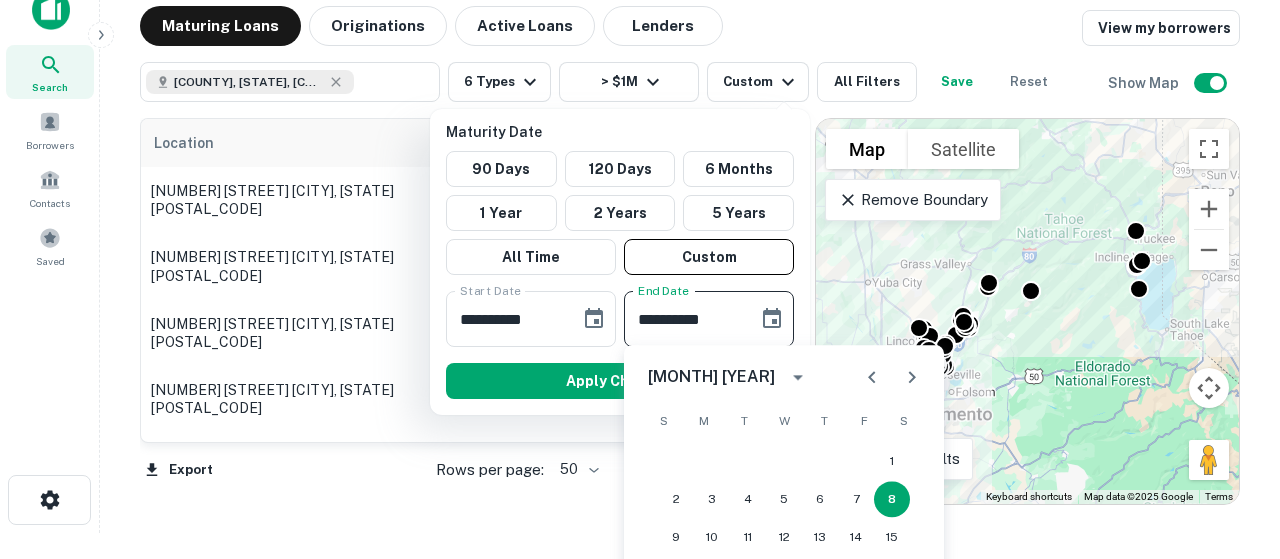 click on "S" at bounding box center [904, 421] 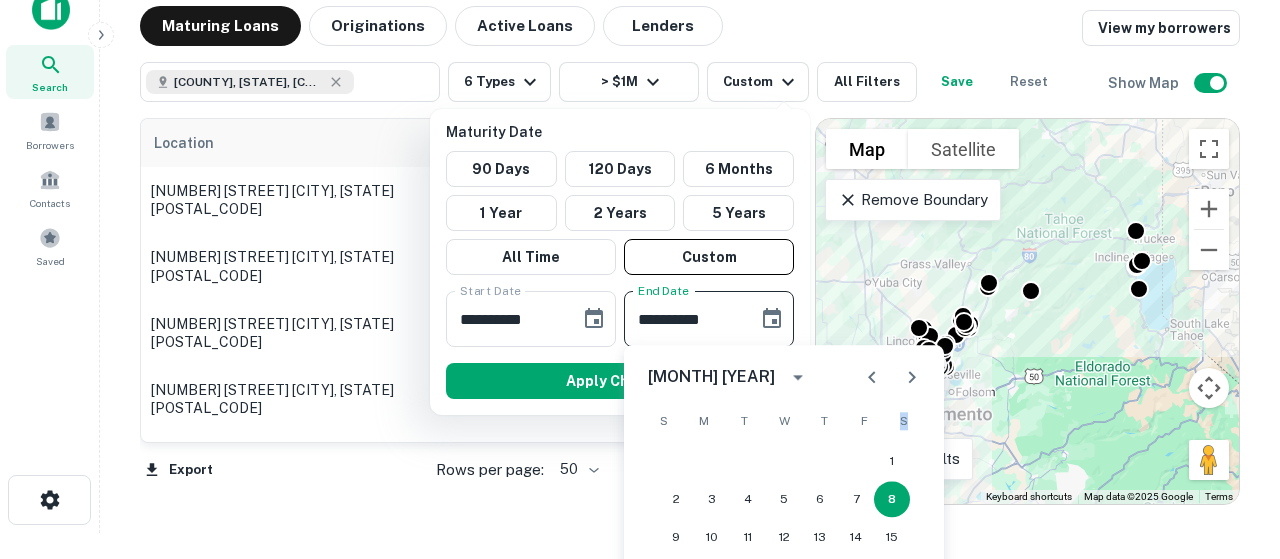 click on "S" at bounding box center [904, 421] 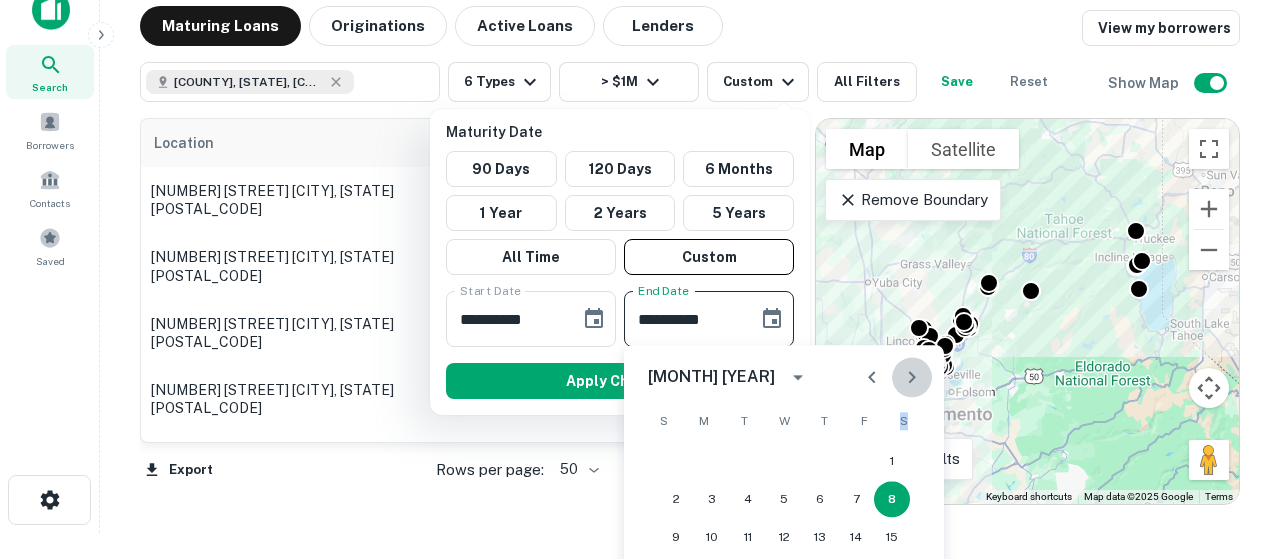 click 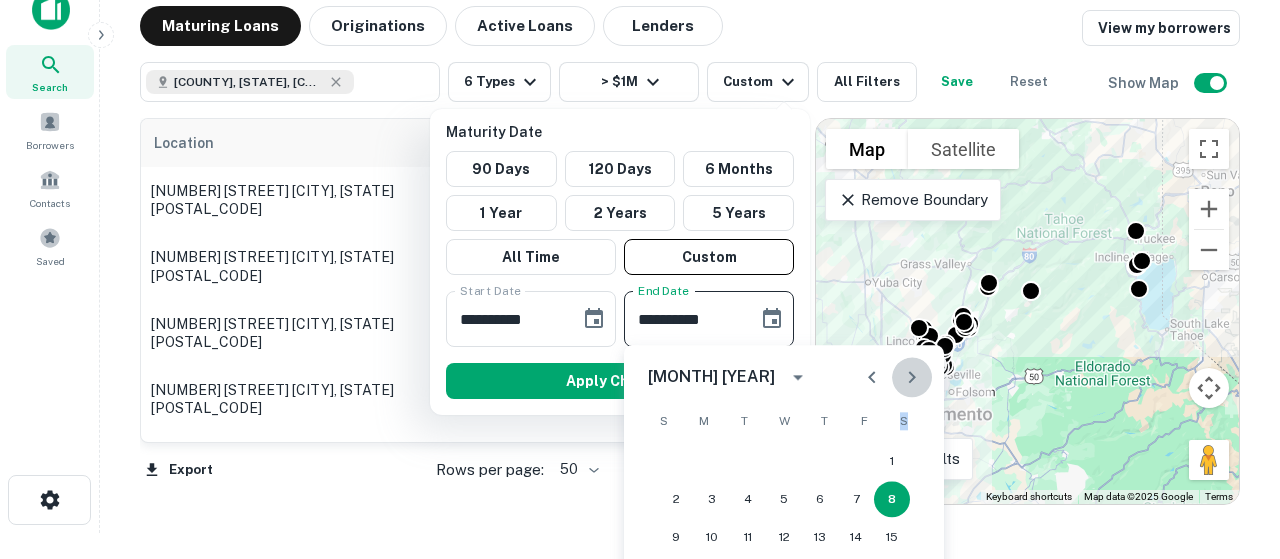 click 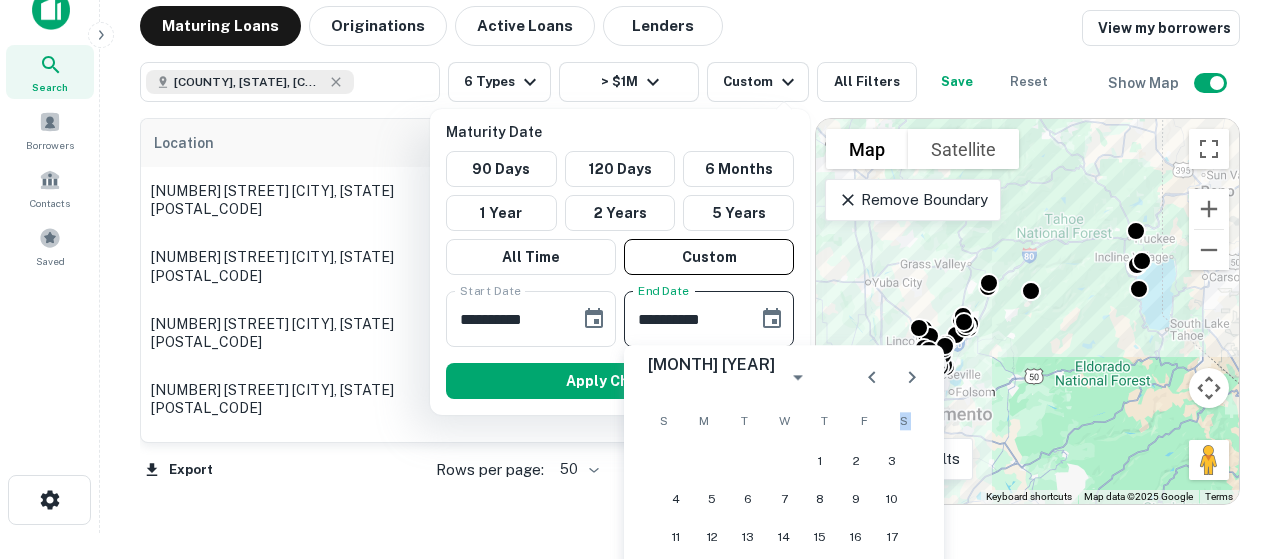 click 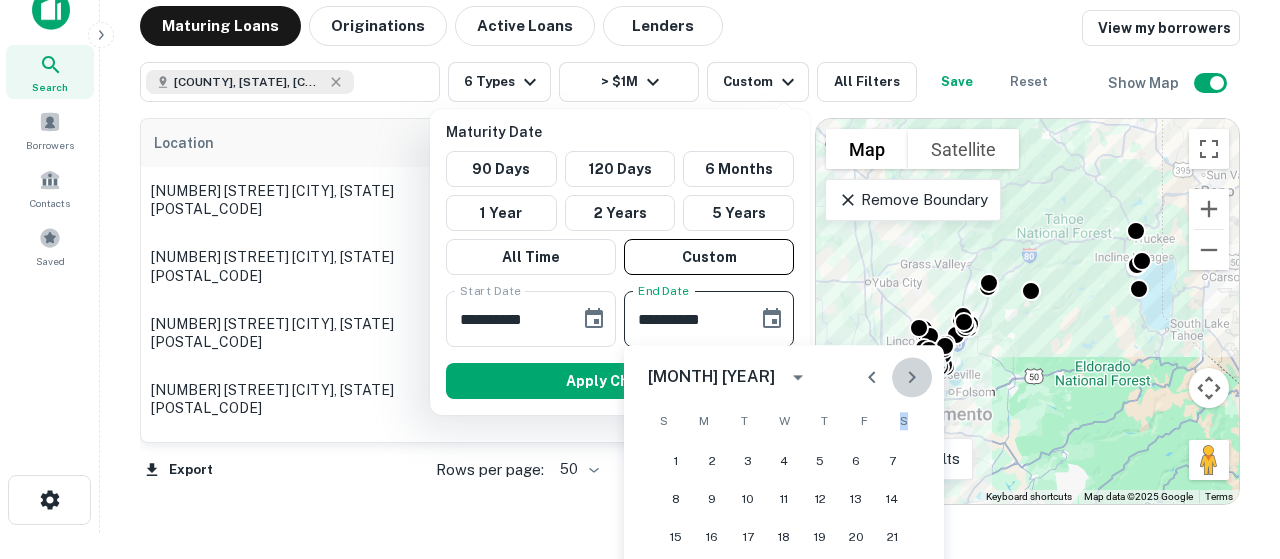 click 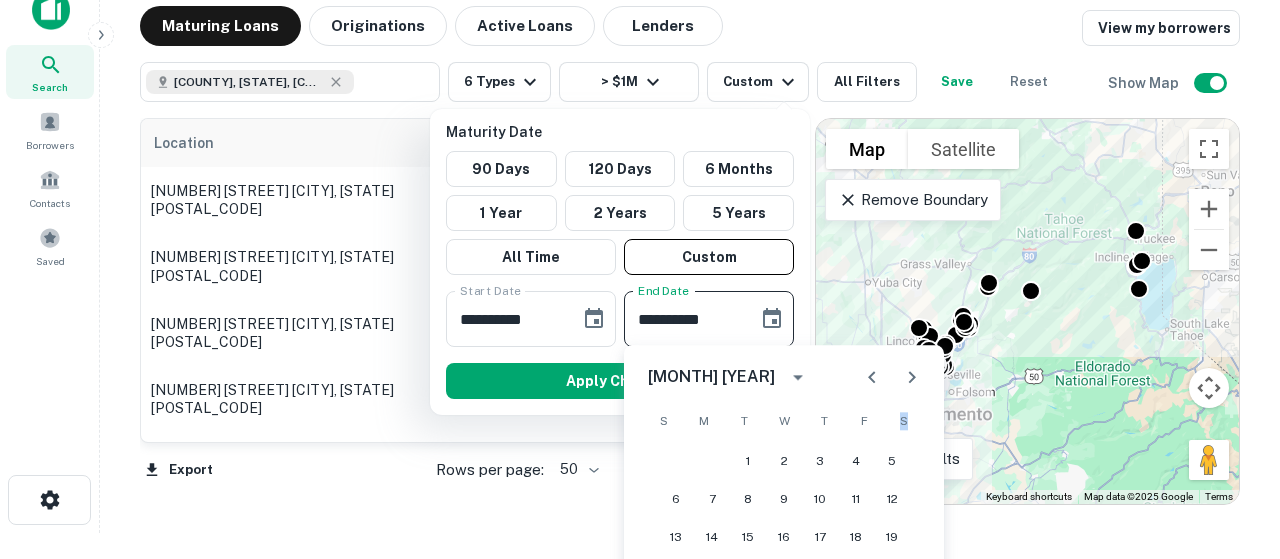 click 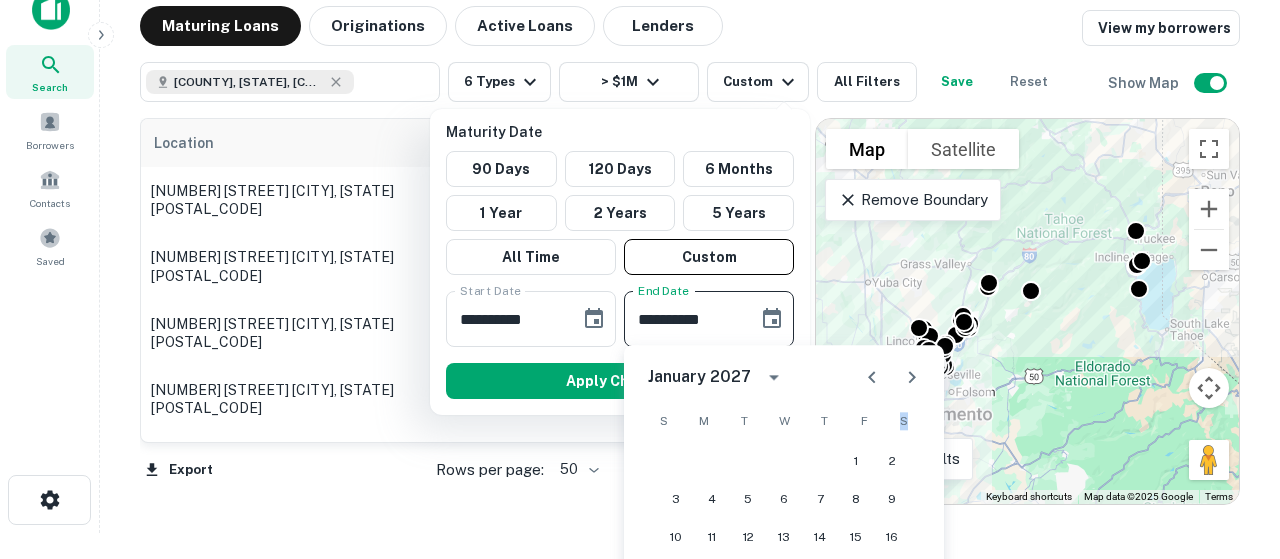 click on "1 2" at bounding box center [784, 461] 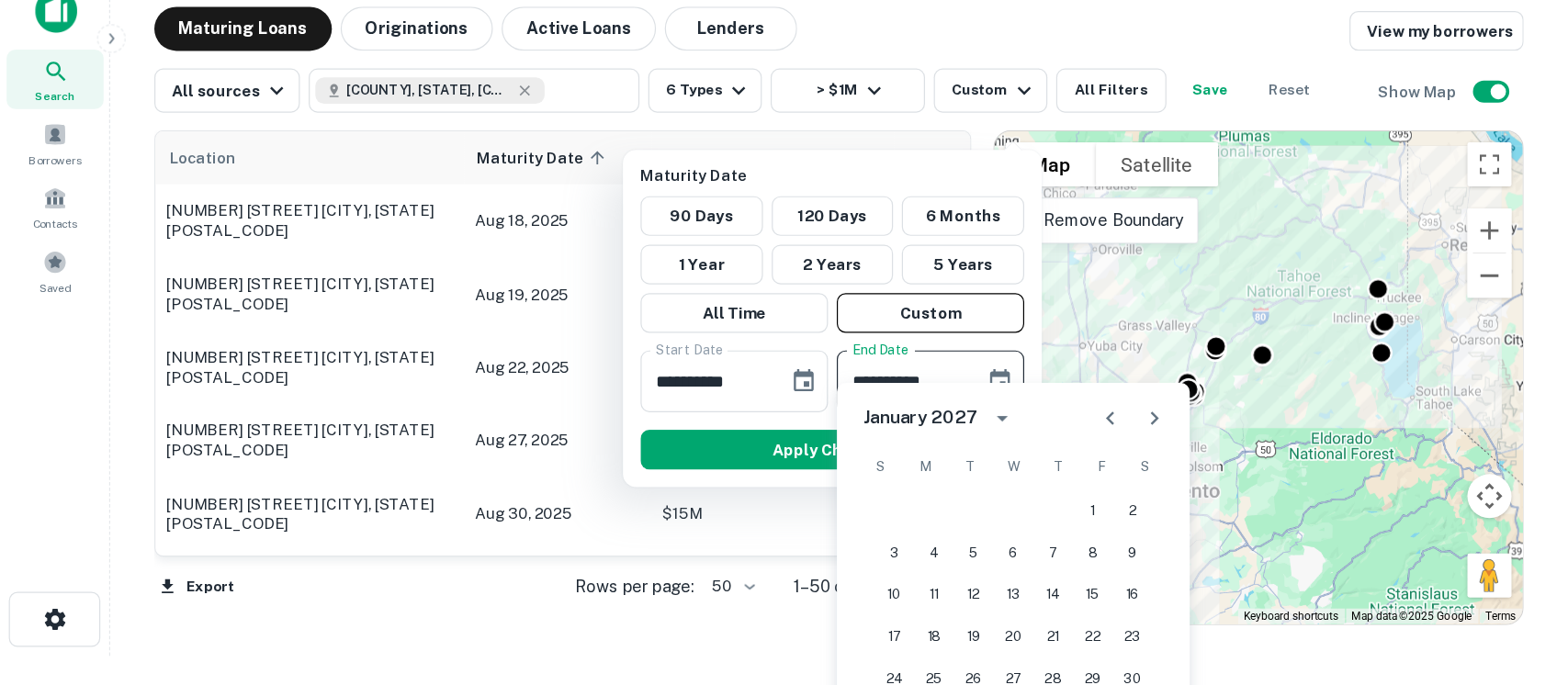 scroll, scrollTop: 0, scrollLeft: 0, axis: both 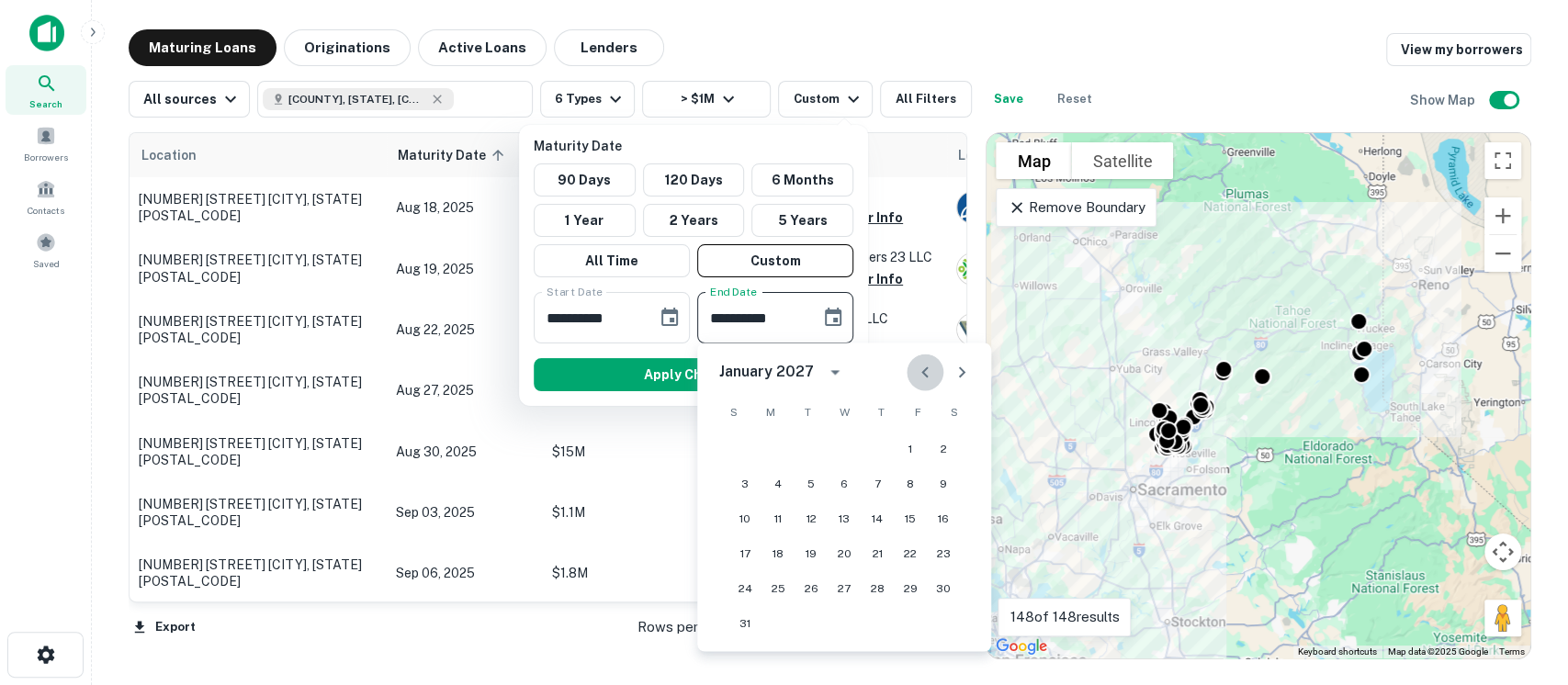 click 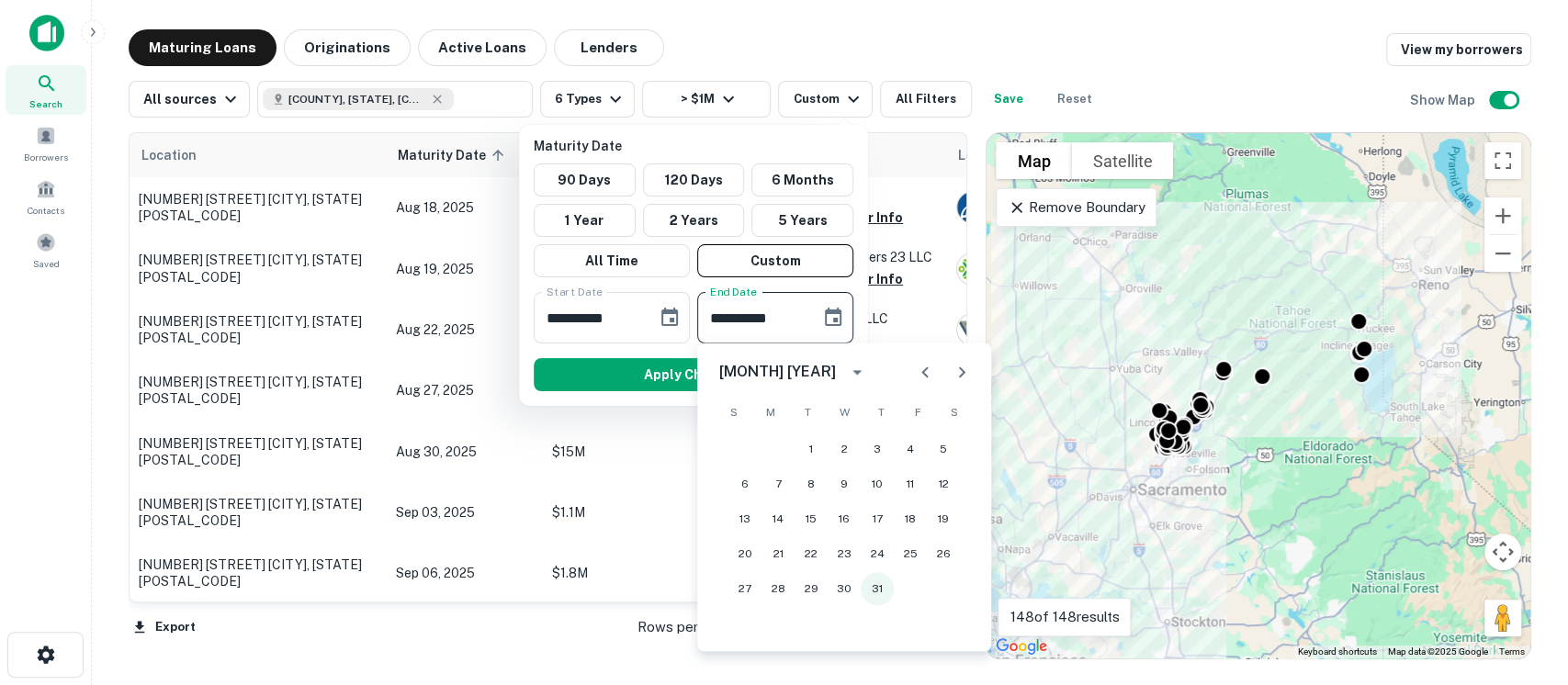 click on "31" at bounding box center (877, 589) 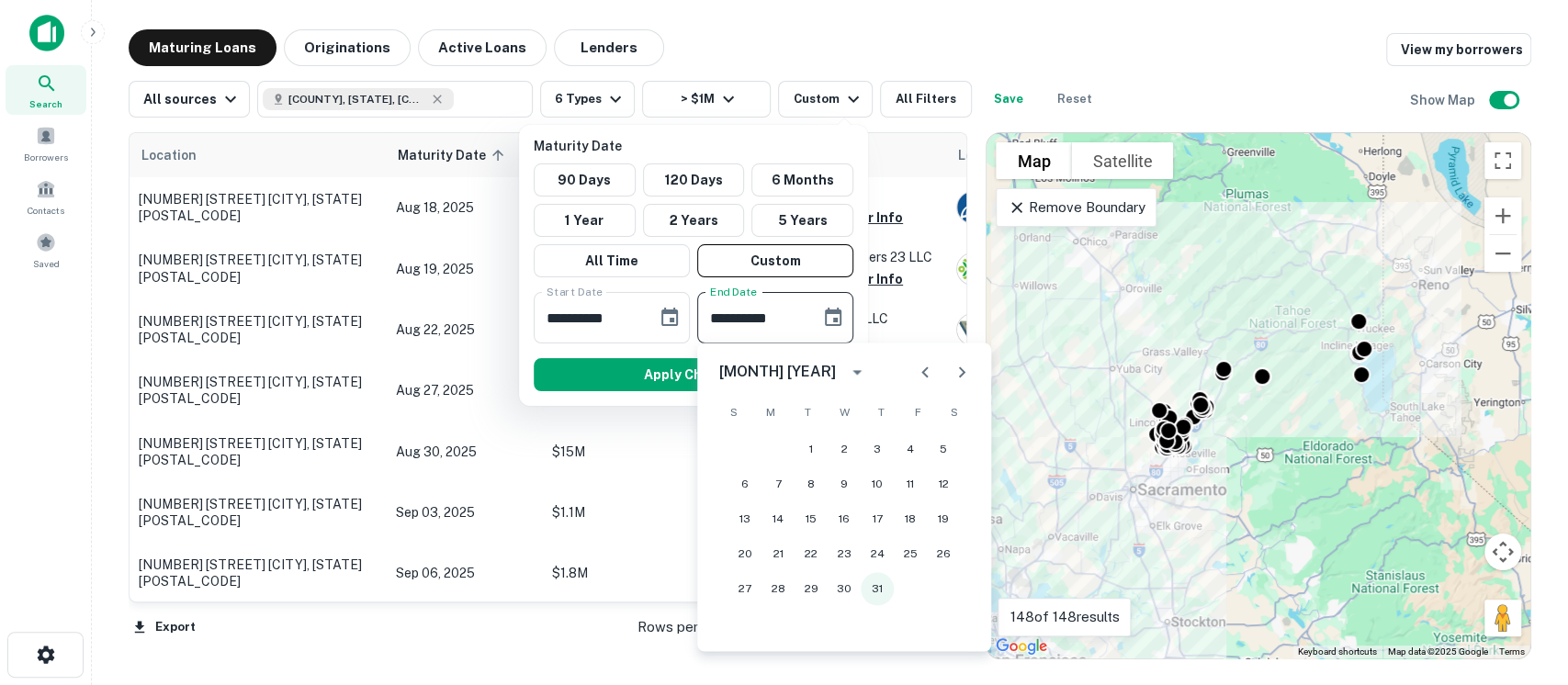 type on "**********" 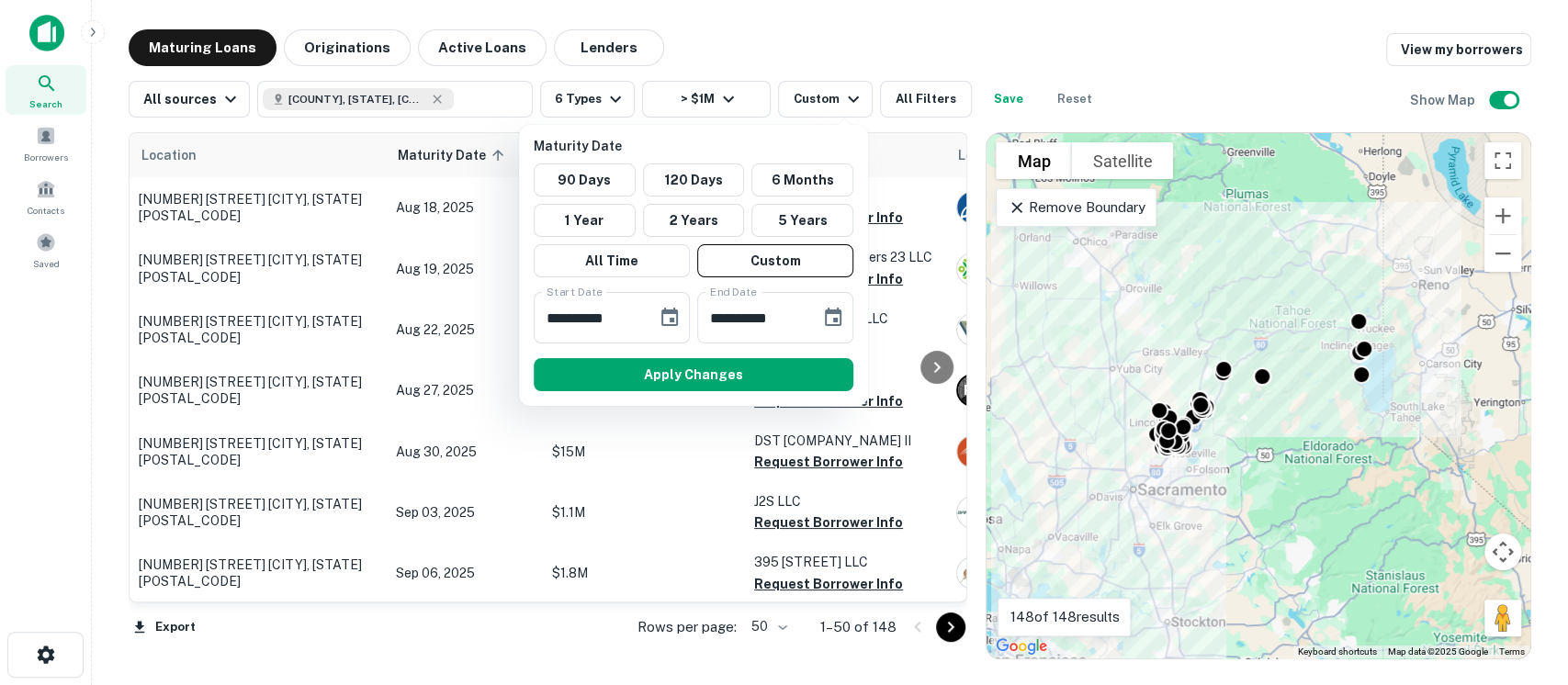 click on "Apply Changes" at bounding box center [694, 375] 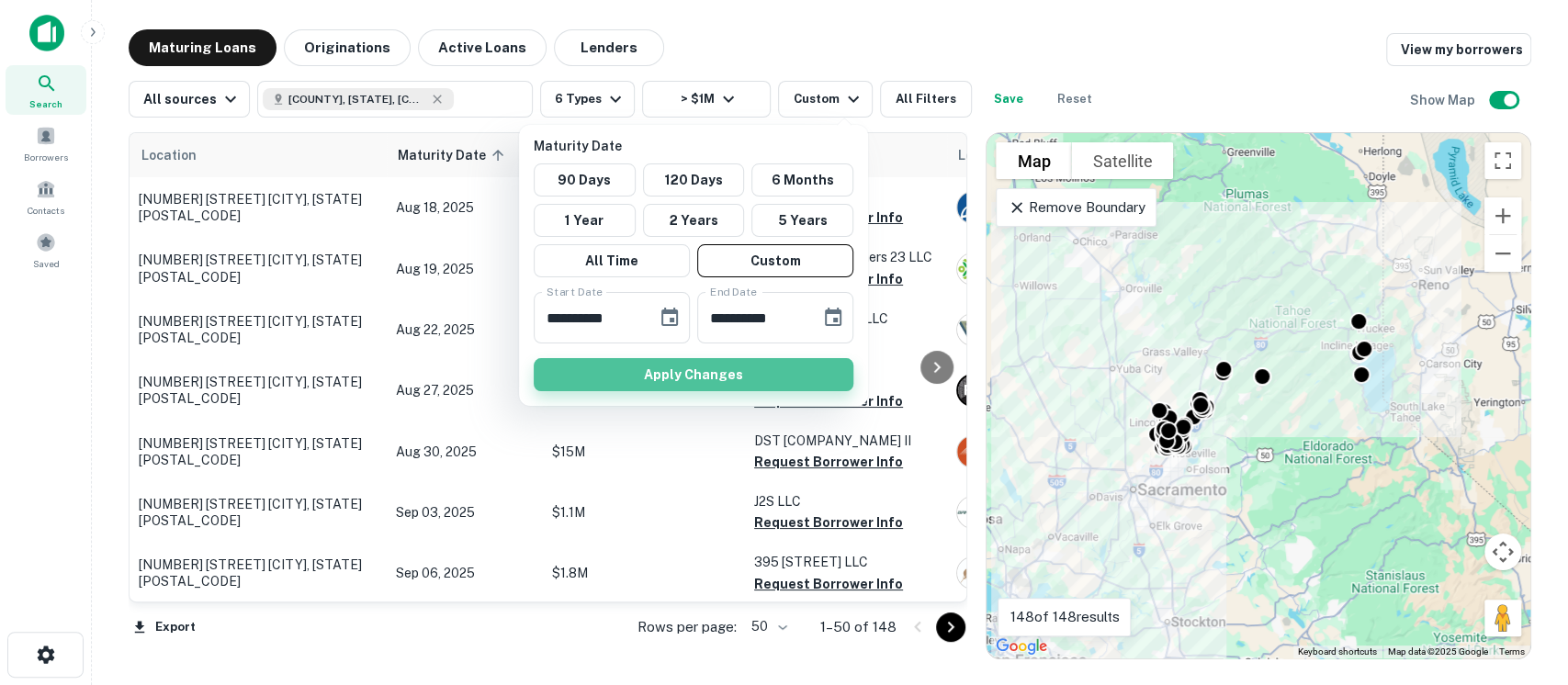 click on "Apply Changes" at bounding box center [694, 375] 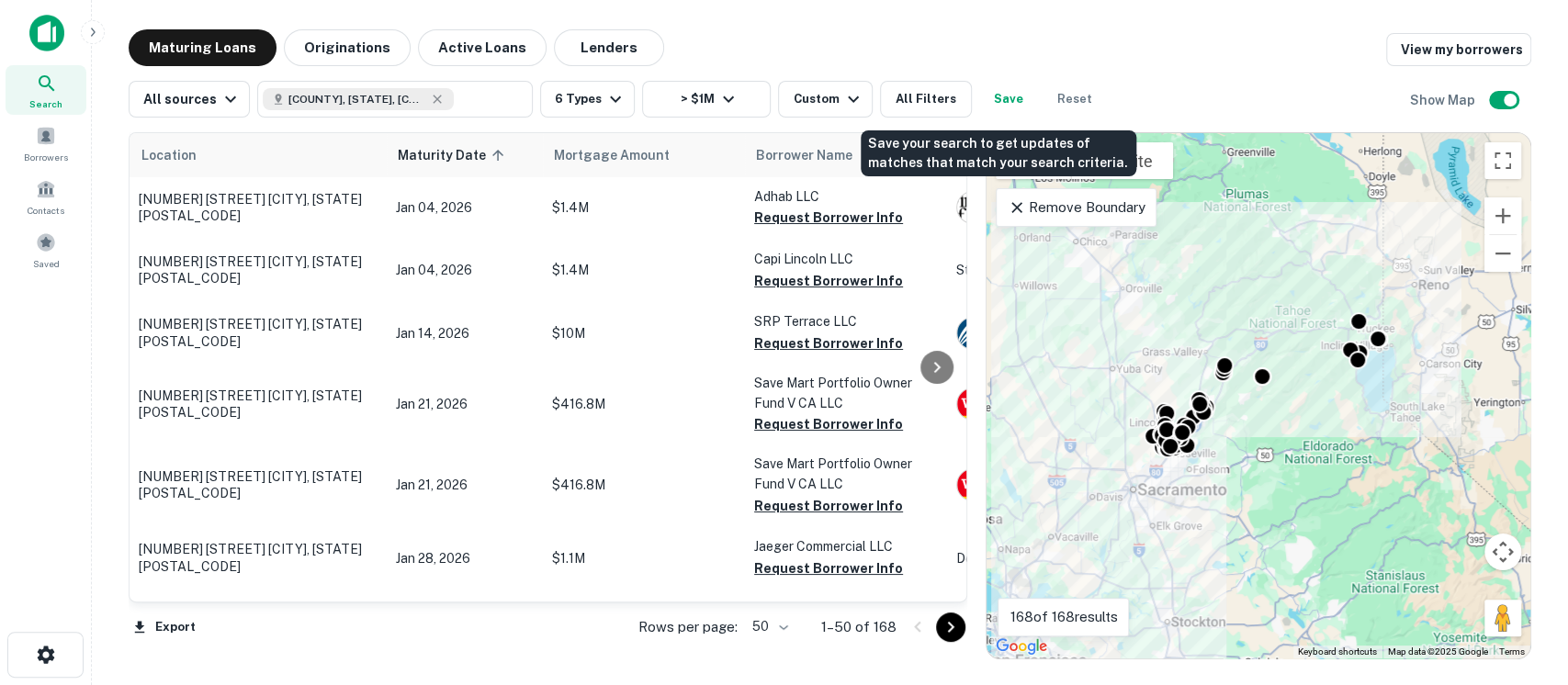 click on "Save" at bounding box center [1009, 99] 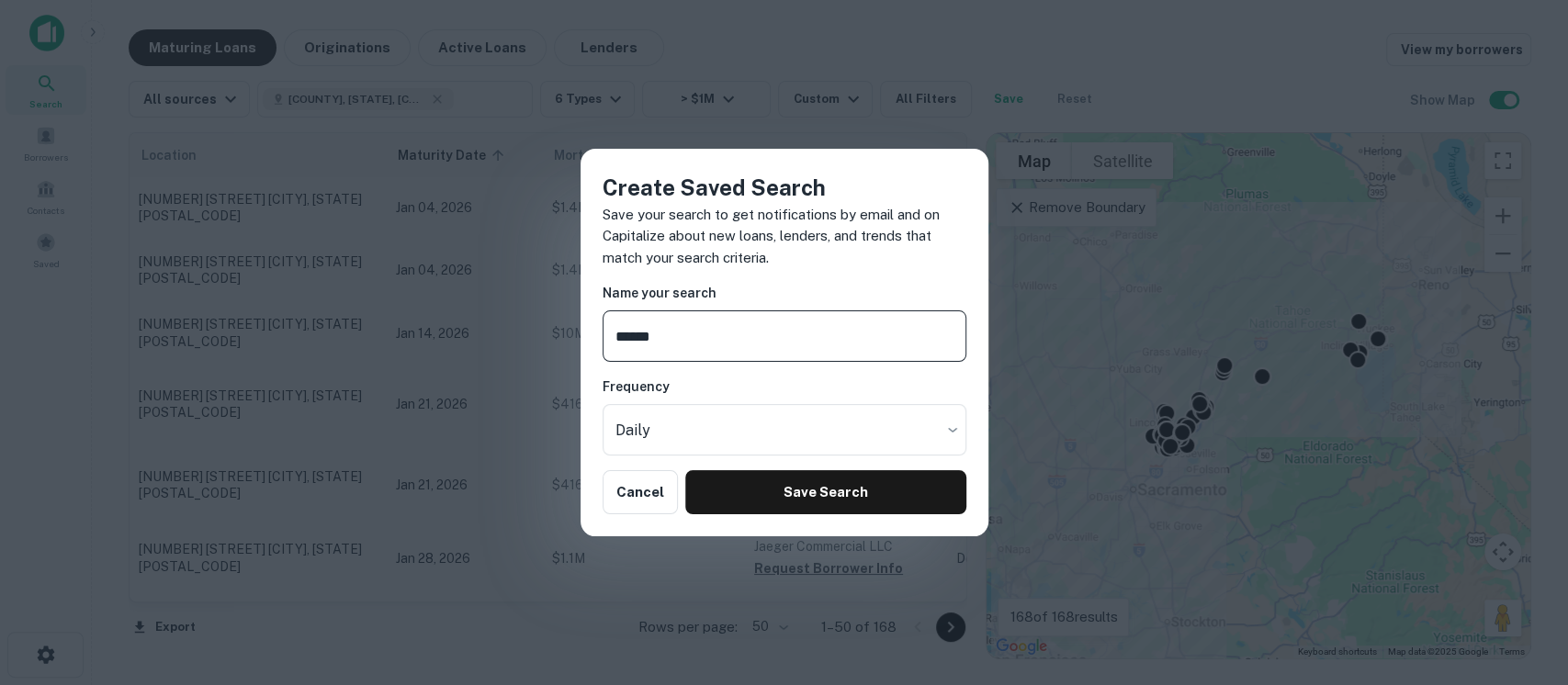 type on "**********" 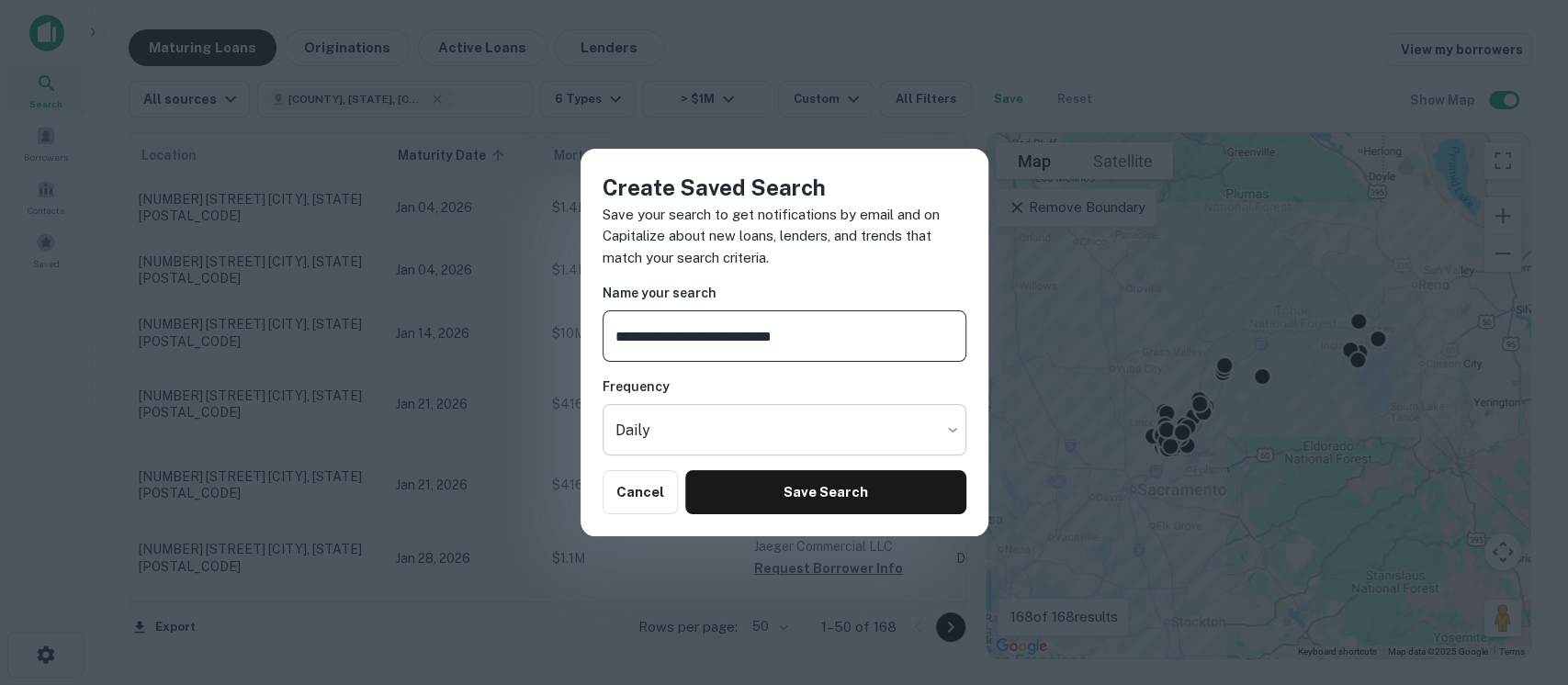 click on "Search Borrowers Contacts Saved Maturing Loans Originations Active Loans Lenders View my borrowers All sources [COUNTY], [STATE], [COUNTRY] 6 Types > $1M Custom All Filters Save Reset Show Map Location Maturity Date sorted ascending Mortgage Amount Borrower Name Lender Purpose Type Lender Type Sale Amount LTV Interest Rate Year Built Unit Count [NUMBER] [STREET] [CITY], [STATE][POSTAL_CODE] Jan 04, 2026 $1.4M [LAST] LLC Request Borrower Info First Bank Of Berne Sale Industrial Bank $1.9M 75.00% 2.70% 1998 1 [NUMBER] [STREET] [CITY], [STATE][POSTAL_CODE] Jan 04, 2026 $1.4M [LAST] [CITY] LLC Request Borrower Info Stanford FCU Sale Office Credit Union - - 2.80% 2005 - [NUMBER] [STREET] [CITY], [STATE][POSTAL_CODE] Jan 14, 2026 $10M [LAST] LLC Request Borrower Info First Foundation Inc. Sale Multifamily Bank - - 2.71% 2002 80 [NUMBER] [STREET] [CITY], [STATE][POSTAL_CODE] Jan 21, 2026 $416.8M Save Mart Portfolio Owner Fund V CA LLC Request Borrower Info Wells Fargo Sale Retail Bank - - 2.60% 1996 1 Jan 21, 2026" at bounding box center (784, 342) 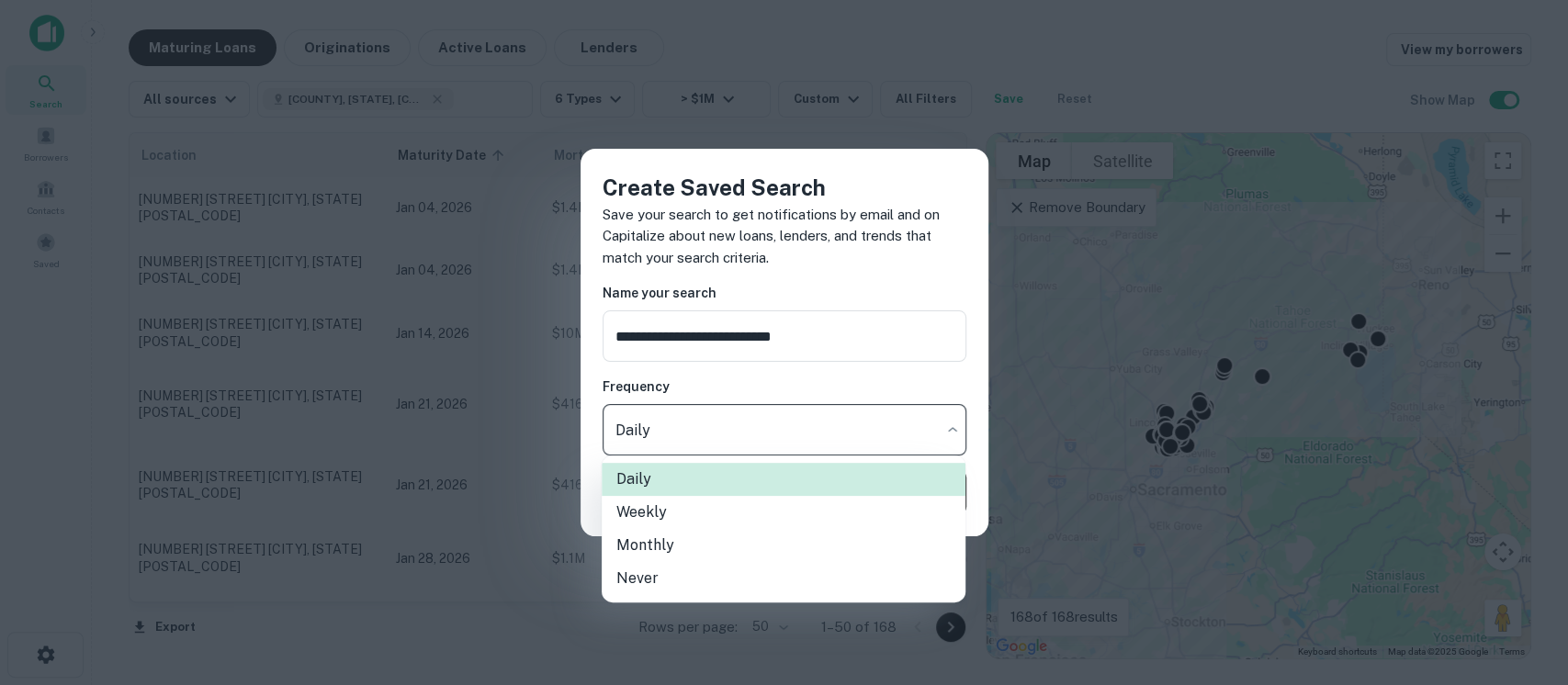 click on "Monthly" at bounding box center (784, 545) 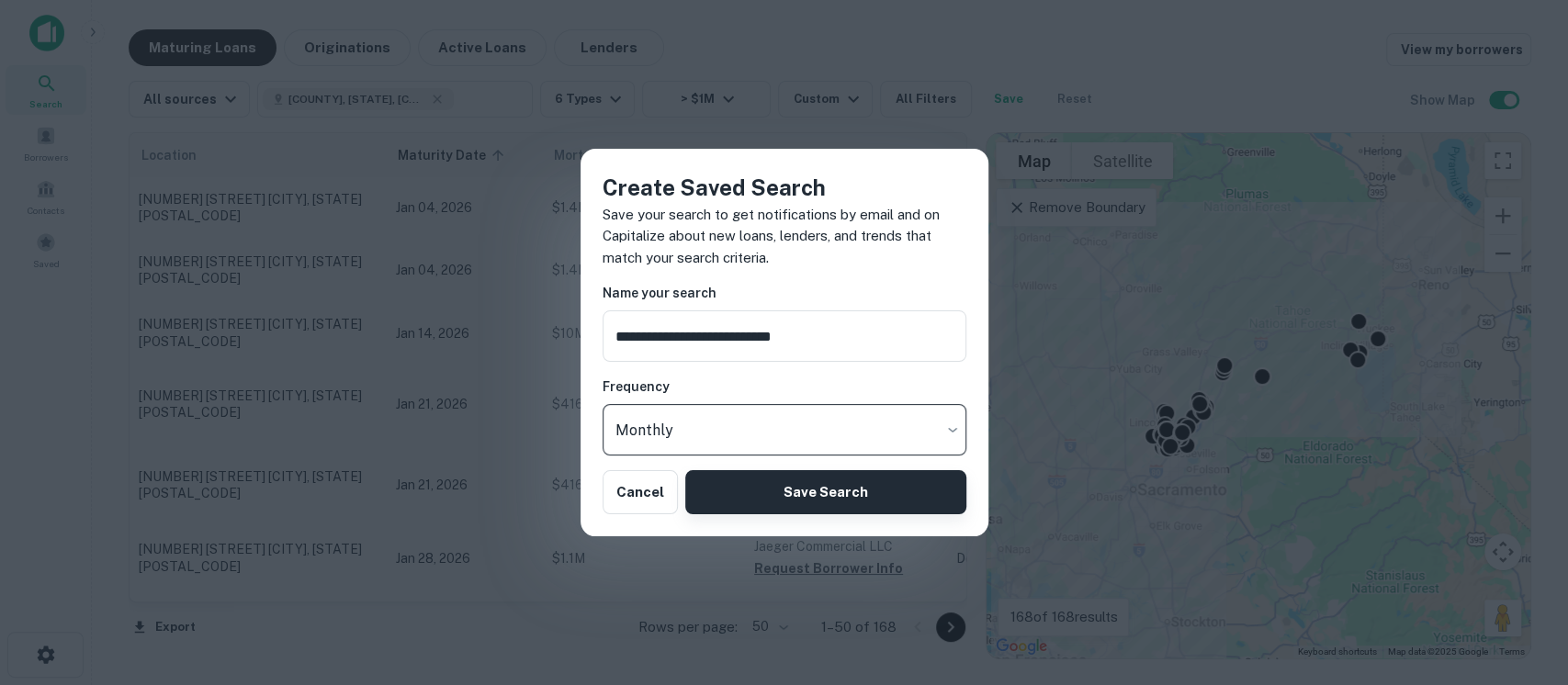 click on "Save Search" at bounding box center (825, 492) 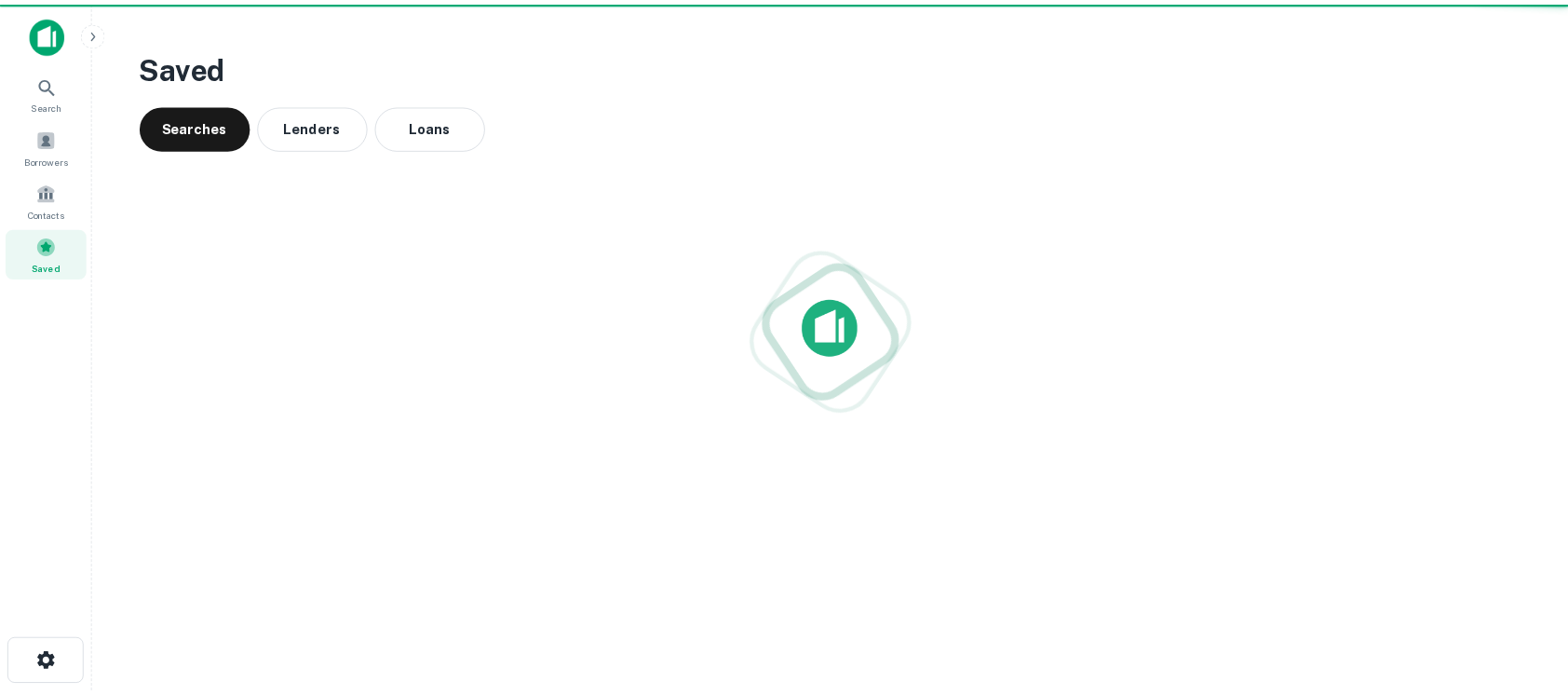 scroll, scrollTop: 0, scrollLeft: 0, axis: both 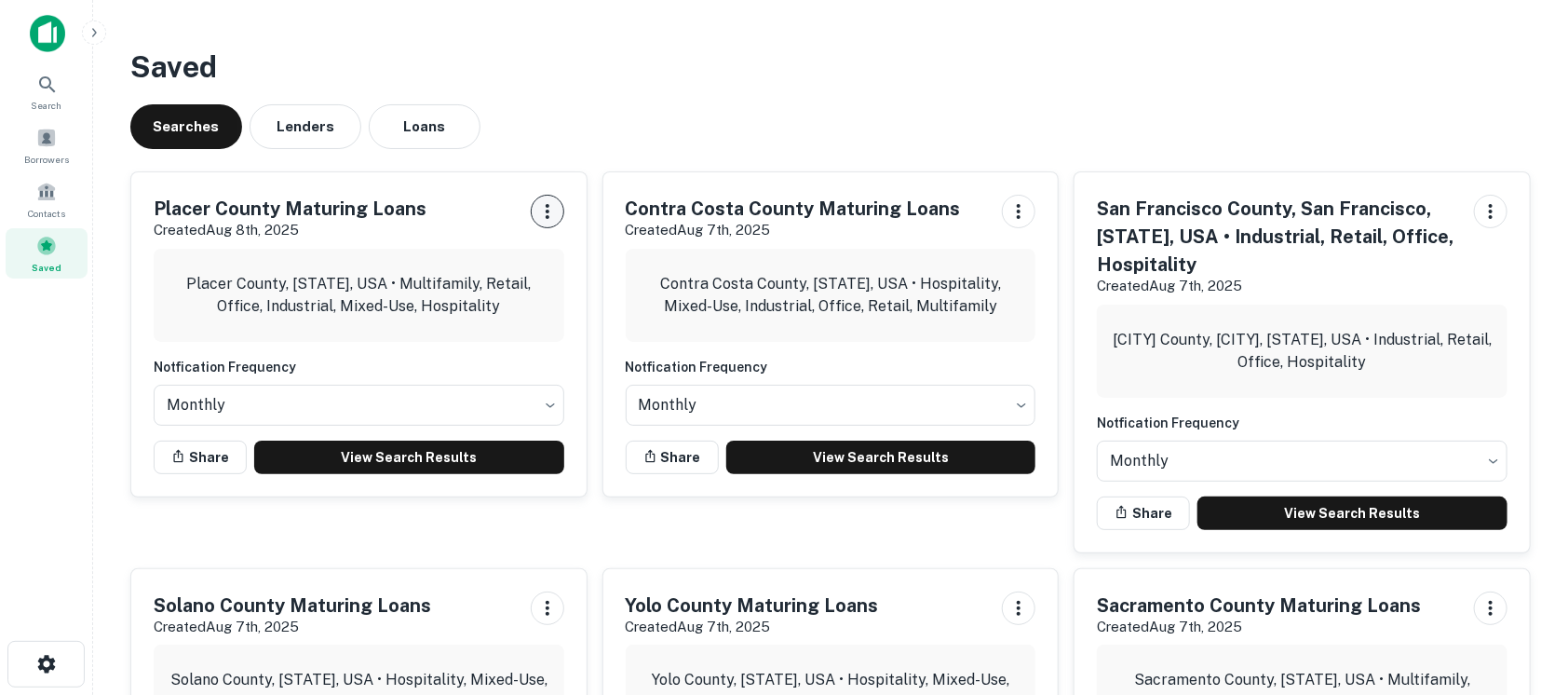 click 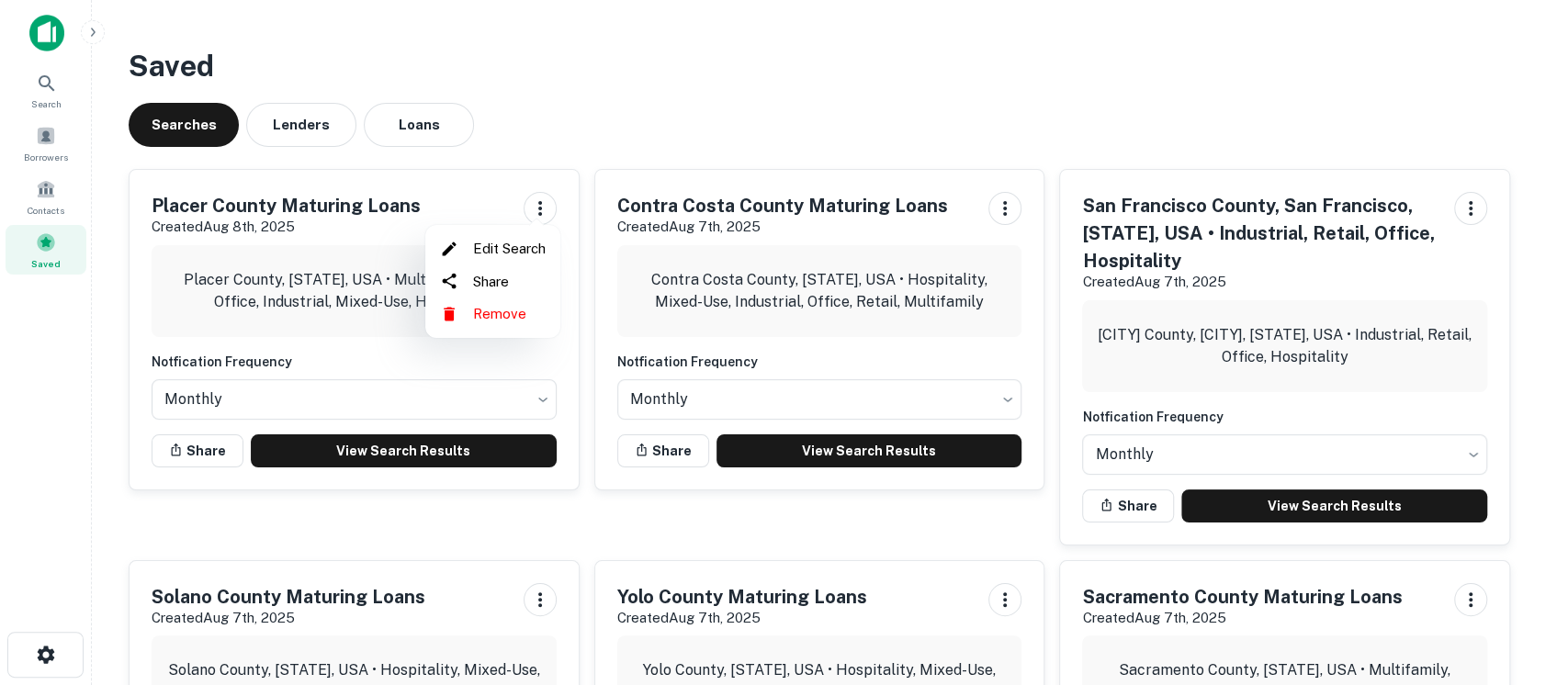 click at bounding box center (784, 342) 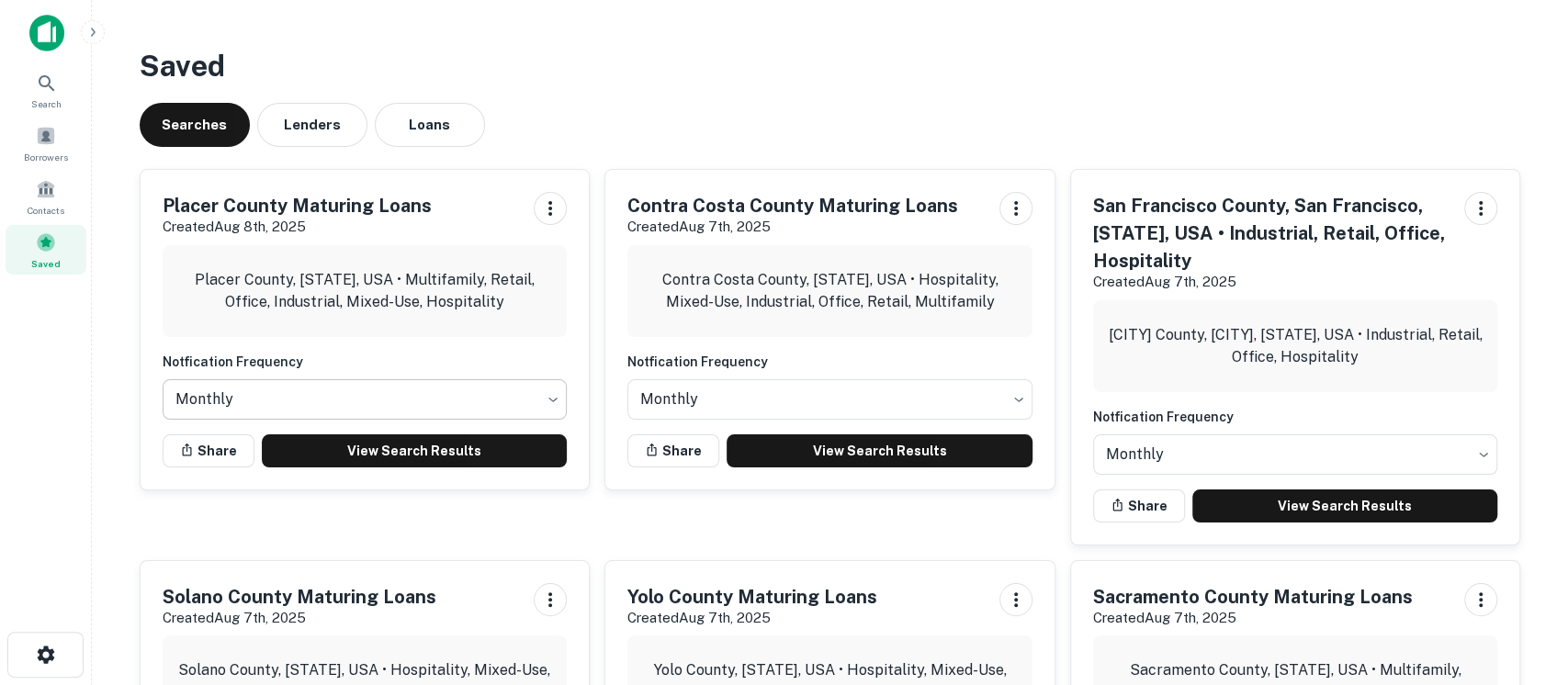 click on "Placer County, [STATE], USA • Multifamily, Retail, Office, Industrial, Mixed-Use, Hospitality Notfication Frequency Monthly ******* ​ Share View Search Results Contra Costa County, [STATE], USA • Hospitality, Mixed-Use, Industrial, Office, Retail, Multifamily Notfication Frequency Monthly ******* ​ Share View Search Results San Francisco County, San Francisco, [STATE], USA • Industrial, Retail, Office, Hospitality Notfication Frequency Monthly ******* ​ Share View Search Results Solano County, [STATE], USA • Hospitality, Mixed-Use, Industrial, Retail, Office, Multifamily Notfication Frequency Monthly ******* ​ Share View Search Results Yolo County, [STATE], USA • Hospitality, Mixed-Use, Industrial, Retail, Office, Multifamily Notfication Frequency Monthly ​" at bounding box center (784, 342) 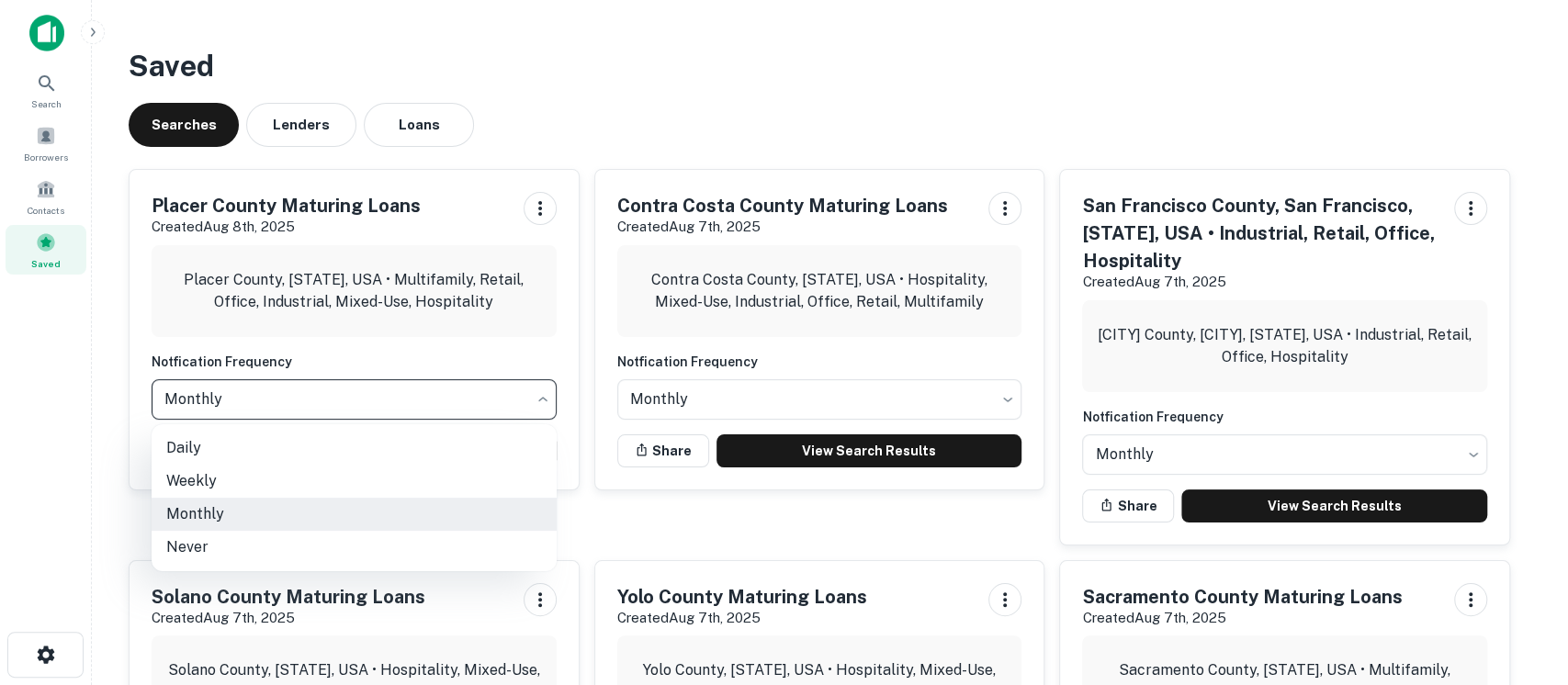 click on "Daily" at bounding box center [354, 448] 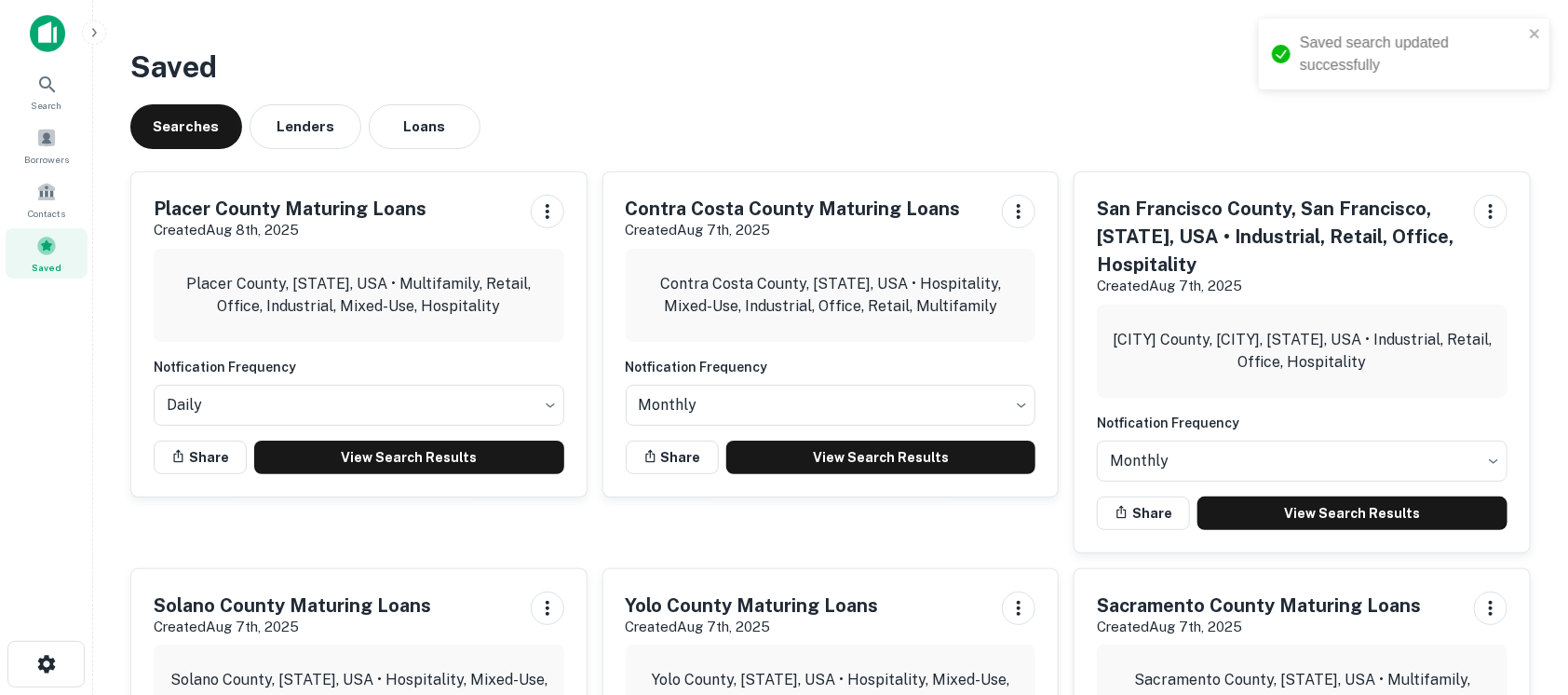click on "View Search Results" at bounding box center (409, 457) 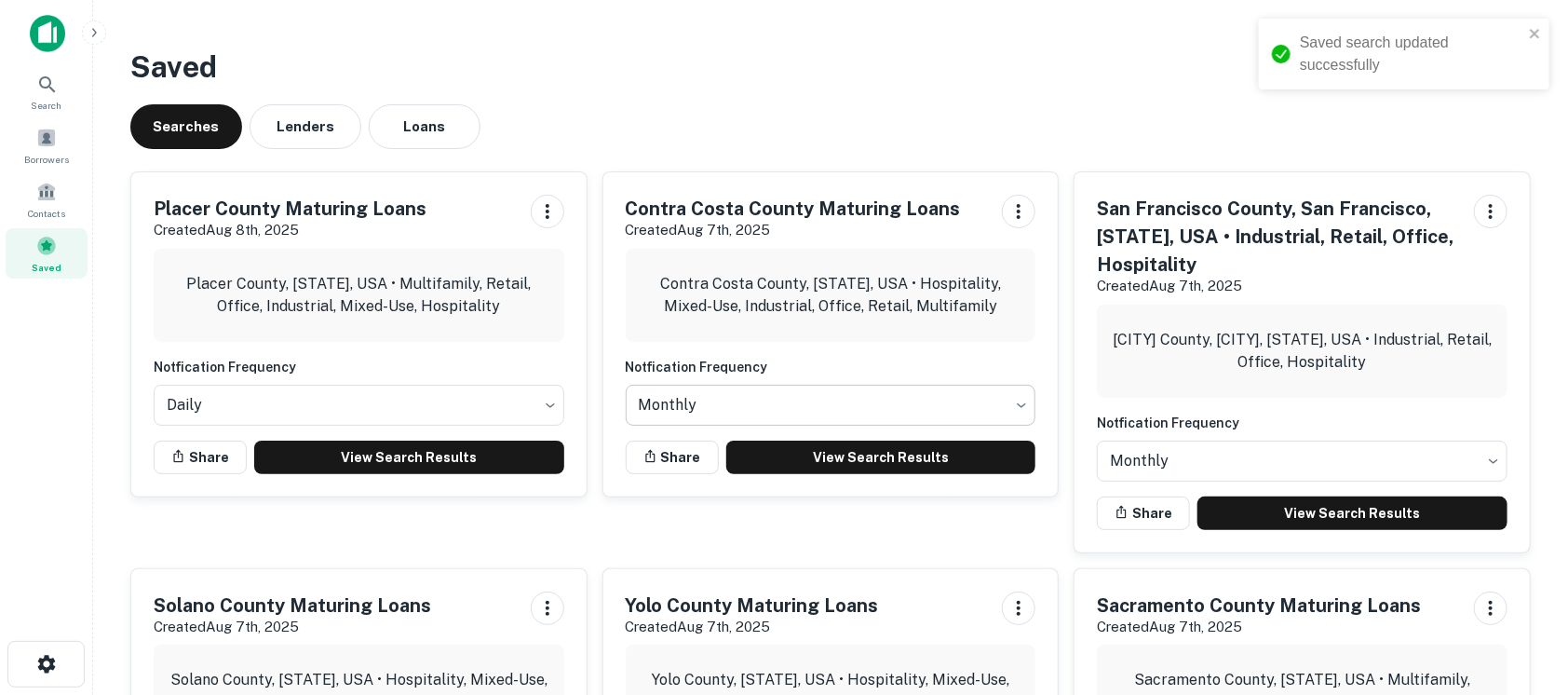 click on "Placer County, [STATE], USA • Multifamily, Retail, Office, Industrial, Mixed-Use, Hospitality Notfication Frequency Daily ***** ​ Share View Search Results Contra Costa County, [STATE], USA • Hospitality, Mixed-Use, Industrial, Office, Retail, Multifamily Notfication Frequency Monthly ******* ​ Share View Search Results San Francisco County, San Francisco, [STATE], USA • Industrial, Retail, Office, Hospitality Notfication Frequency Monthly ******* ​ Share View Search Results Solano County, [STATE], USA • Hospitality, Mixed-Use, Industrial, Retail, Office, Multifamily Notfication Frequency Monthly ******* ​ Share View Search Results Yolo County, [STATE], USA • Hospitality, Mixed-Use, Industrial, Retail, Office, Multifamily Notfication Frequency Monthly ******* ​ Share View Search Results" at bounding box center (784, 348) 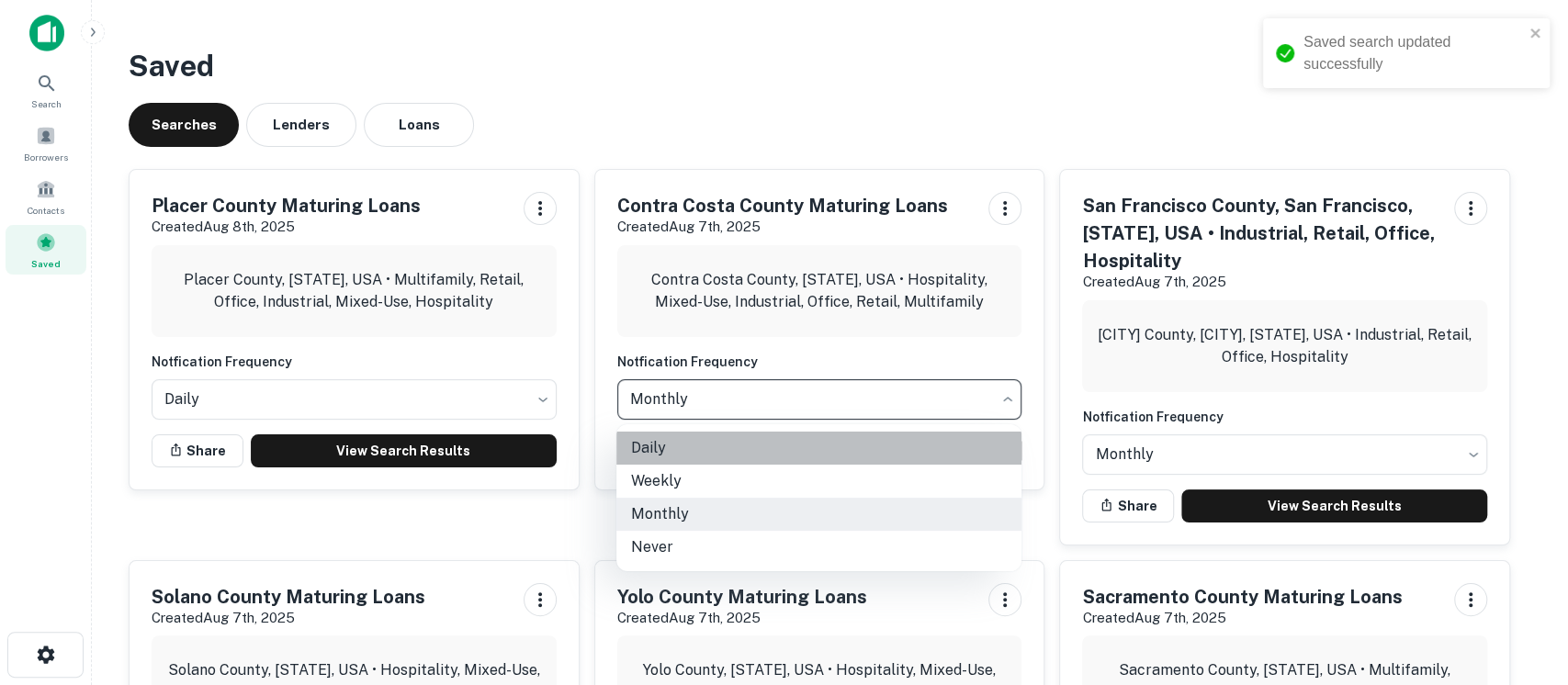 click on "Daily" at bounding box center [818, 448] 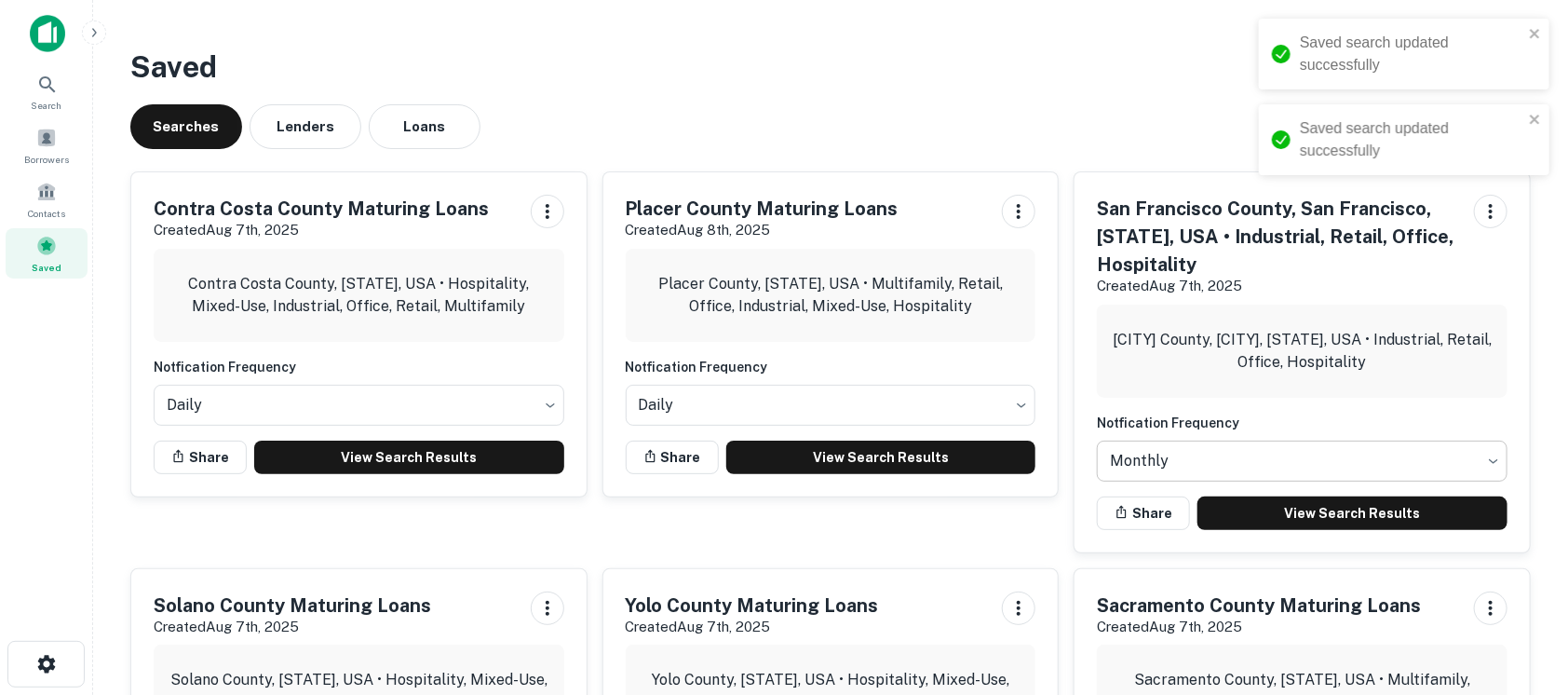 click on "Contra Costa County, [STATE], USA • Hospitality, Mixed-Use, Industrial, Office, Retail, Multifamily Notfication Frequency Daily ***** ​ Share View Search Results Placer County, [STATE], USA • Multifamily, Retail, Office, Industrial, Mixed-Use, Hospitality Notfication Frequency Daily ***** ​ Share View Search Results San Francisco County, San Francisco, [STATE], USA • Industrial, Retail, Office, Hospitality Notfication Frequency Monthly ******* ​ Share View Search Results Solano County, [STATE], USA • Hospitality, Mixed-Use, Industrial, Retail, Office, Multifamily Notfication Frequency Monthly ******* ​ Share View Search Results" at bounding box center [784, 348] 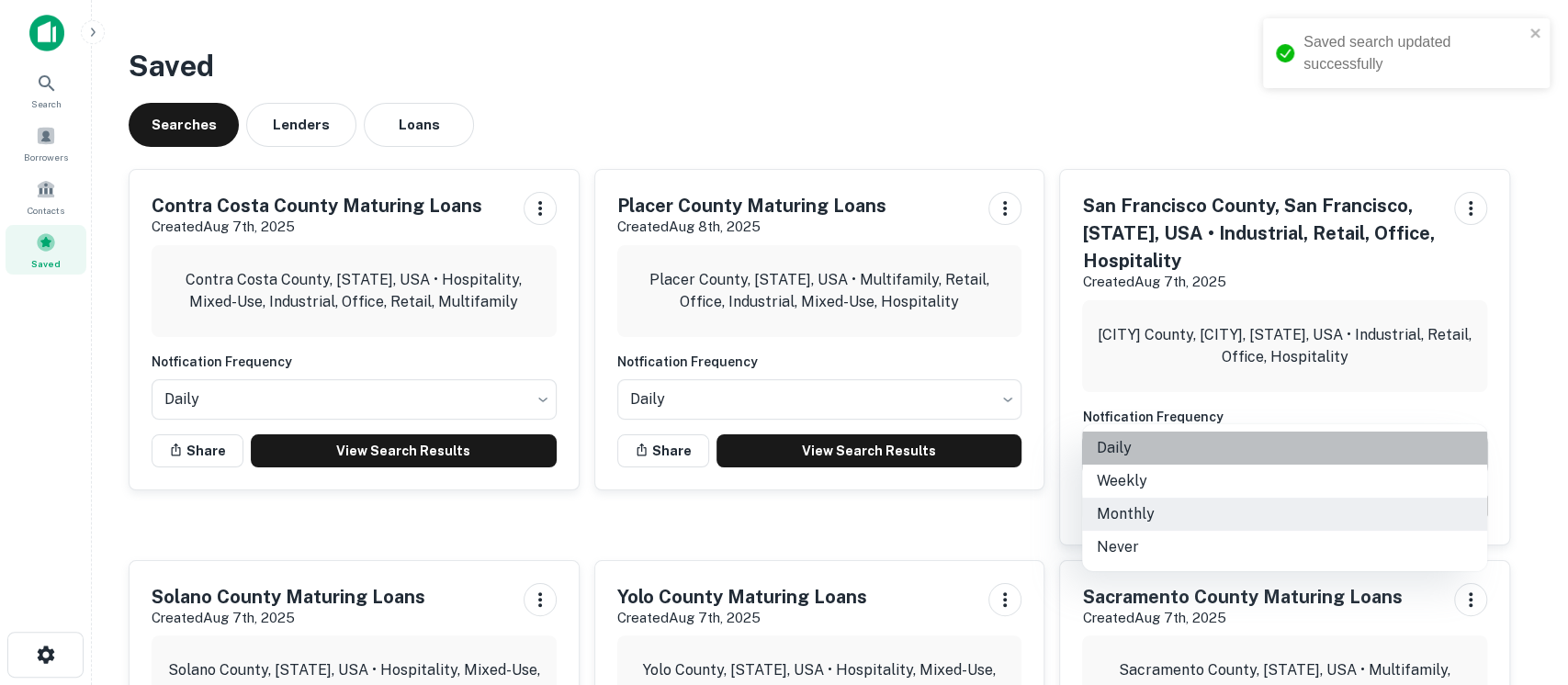 click on "Daily" at bounding box center (1284, 448) 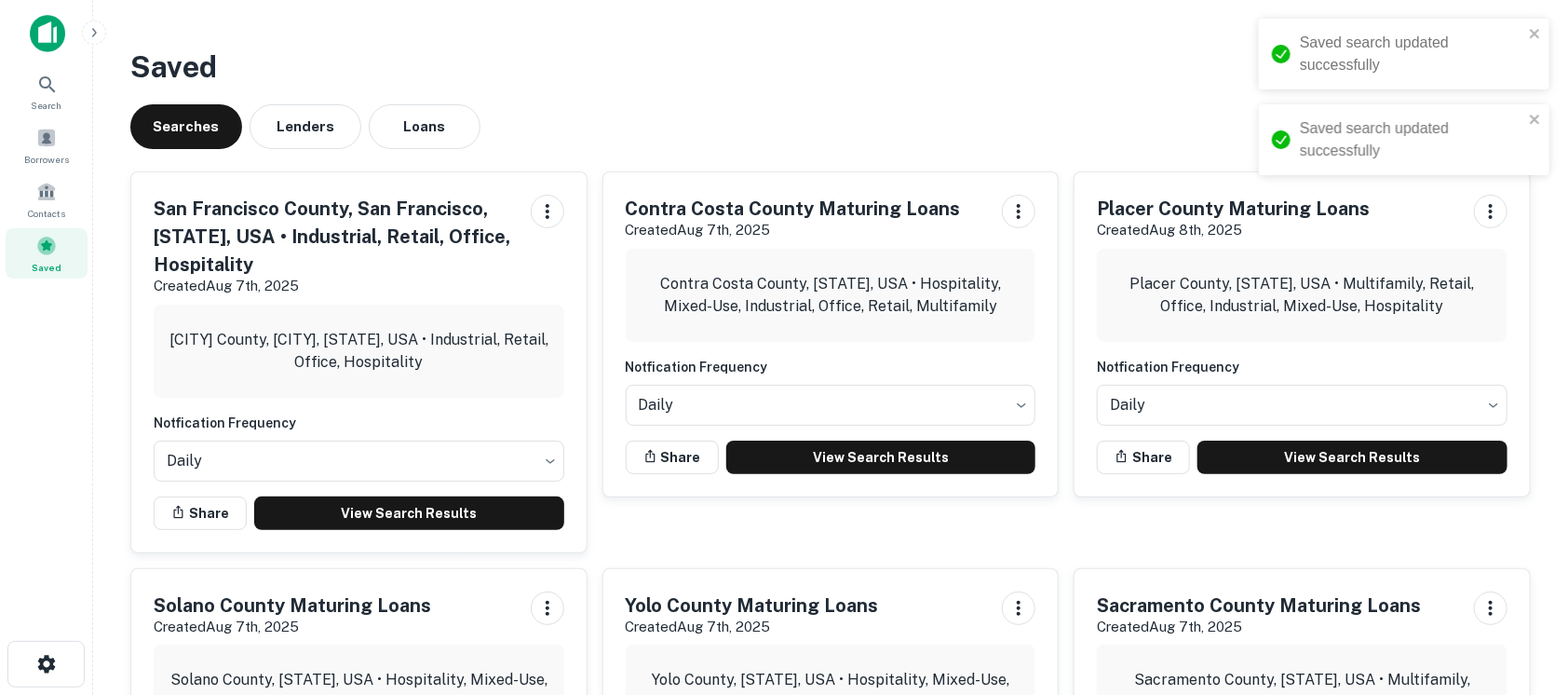 scroll, scrollTop: 171, scrollLeft: 0, axis: vertical 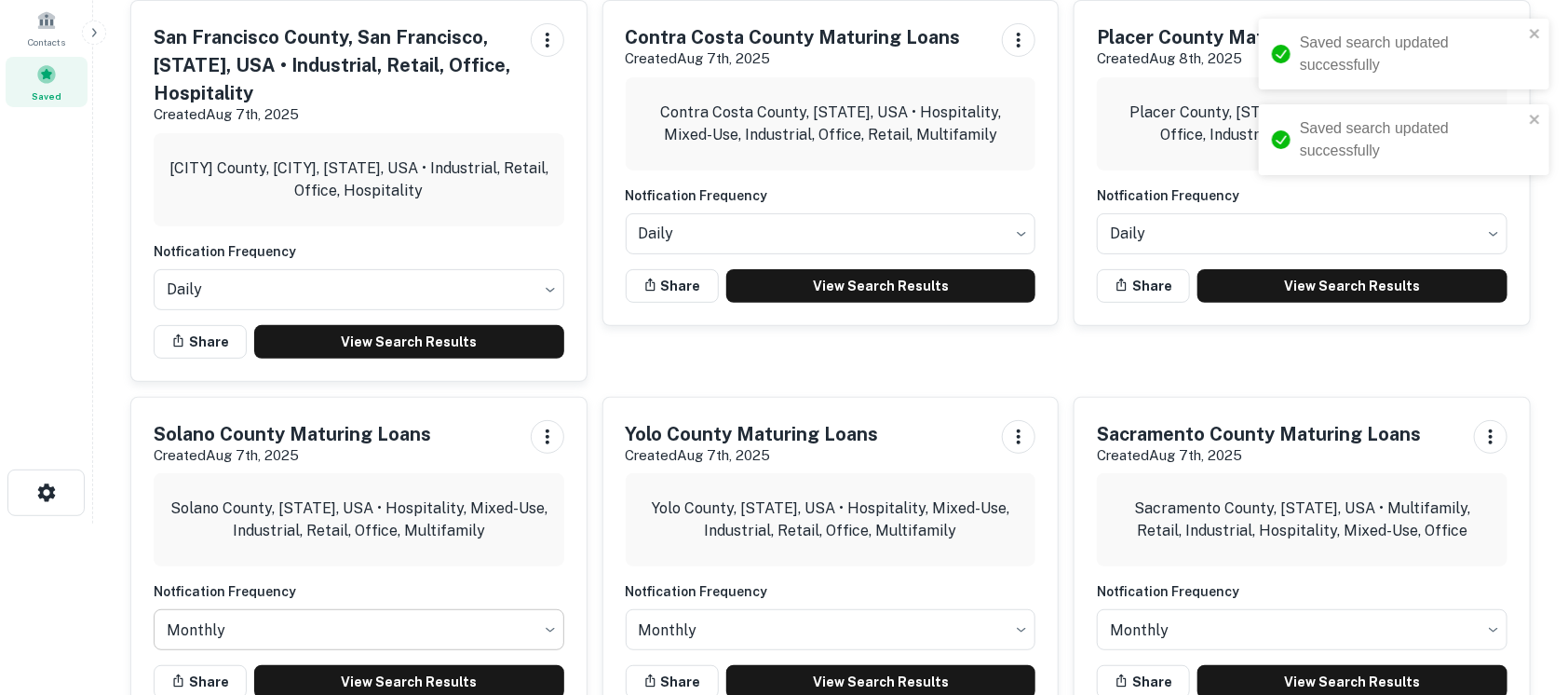 click on "Saved search updated successfully Saved search updated successfully         Search         Borrowers         Contacts         Saved     Saved Searches Lenders Loans San Francisco County Maturing Loans Created  Aug 7th, 2025 San Francisco County, San Francisco, CA, USA • Industrial, Retail, Office, Hospitality Notfication Frequency Daily ***** ​ Share View Search Results Contra Costa County Maturing Loans Created  Aug 7th, 2025 Contra Costa County, CA, USA • Hospitality, Mixed-Use, Industrial, Office, Retail, Multifamily Notfication Frequency Daily ***** ​ Share View Search Results Placer County Maturing Loans Created  Aug 8th, 2025 Placer County, CA, USA • Multifamily, Retail, Office, Industrial, Mixed-Use, Hospitality Notfication Frequency Daily ***** ​ Share View Search Results Solano County Maturing Loans Created  Aug 7th, 2025 Solano County, CA, USA • Hospitality, Mixed-Use, Industrial, Retail, Office, Multifamily Notfication Frequency Monthly ******* ​ Share View Search Results ​" at bounding box center [784, 176] 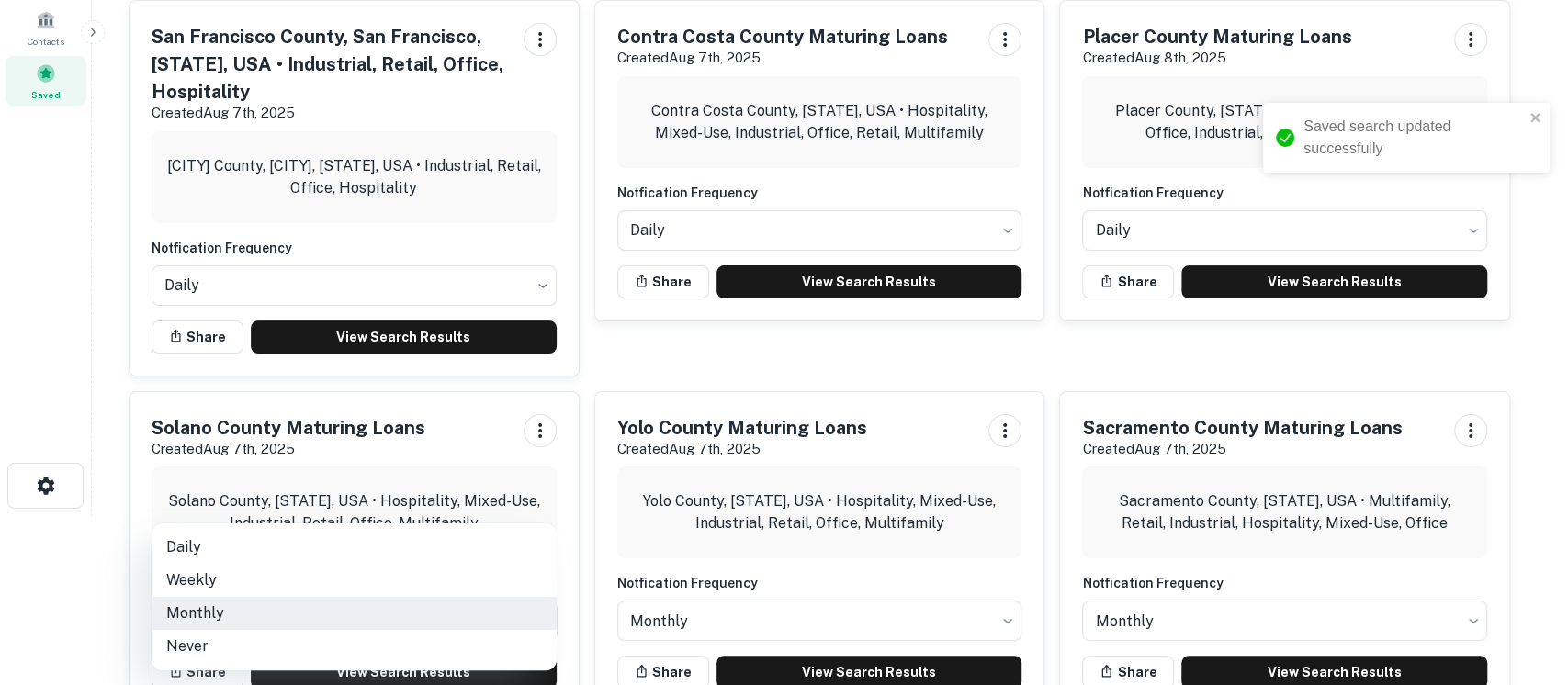 click on "Daily" at bounding box center [354, 547] 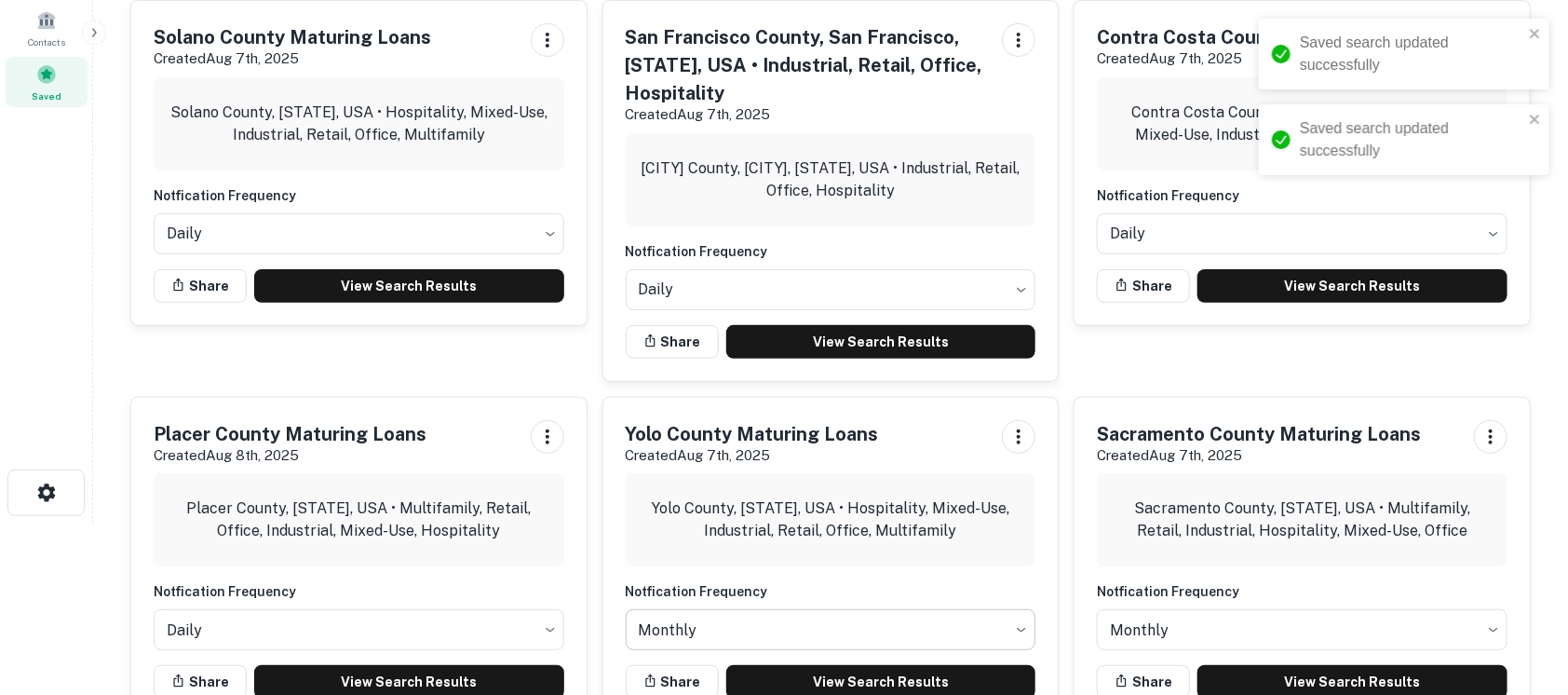 click on "Saved search updated successfully Saved search updated successfully         Search         Borrowers         Contacts         Saved     Saved Searches Lenders Loans Solano County Maturing Loans Created  Aug 7th, 2025 Solano County, CA, USA • Hospitality, Mixed-Use, Industrial, Retail, Office, Multifamily Notfication Frequency Daily ***** ​ Share View Search Results San Francisco County Maturing Loans Created  Aug 7th, 2025 San Francisco County, San Francisco, CA, USA • Industrial, Retail, Office, Hospitality Notfication Frequency Daily ***** ​ Share View Search Results Contra Costa County Maturing Loans Created  Aug 7th, 2025 Contra Costa County, CA, USA • Hospitality, Mixed-Use, Industrial, Office, Retail, Multifamily Notfication Frequency Daily ***** ​ Share View Search Results Placer County Maturing Loans Created  Aug 8th, 2025 Placer County, CA, USA • Multifamily, Retail, Office, Industrial, Mixed-Use, Hospitality Notfication Frequency Daily ***** ​ Share View Search Results Created" at bounding box center [784, 176] 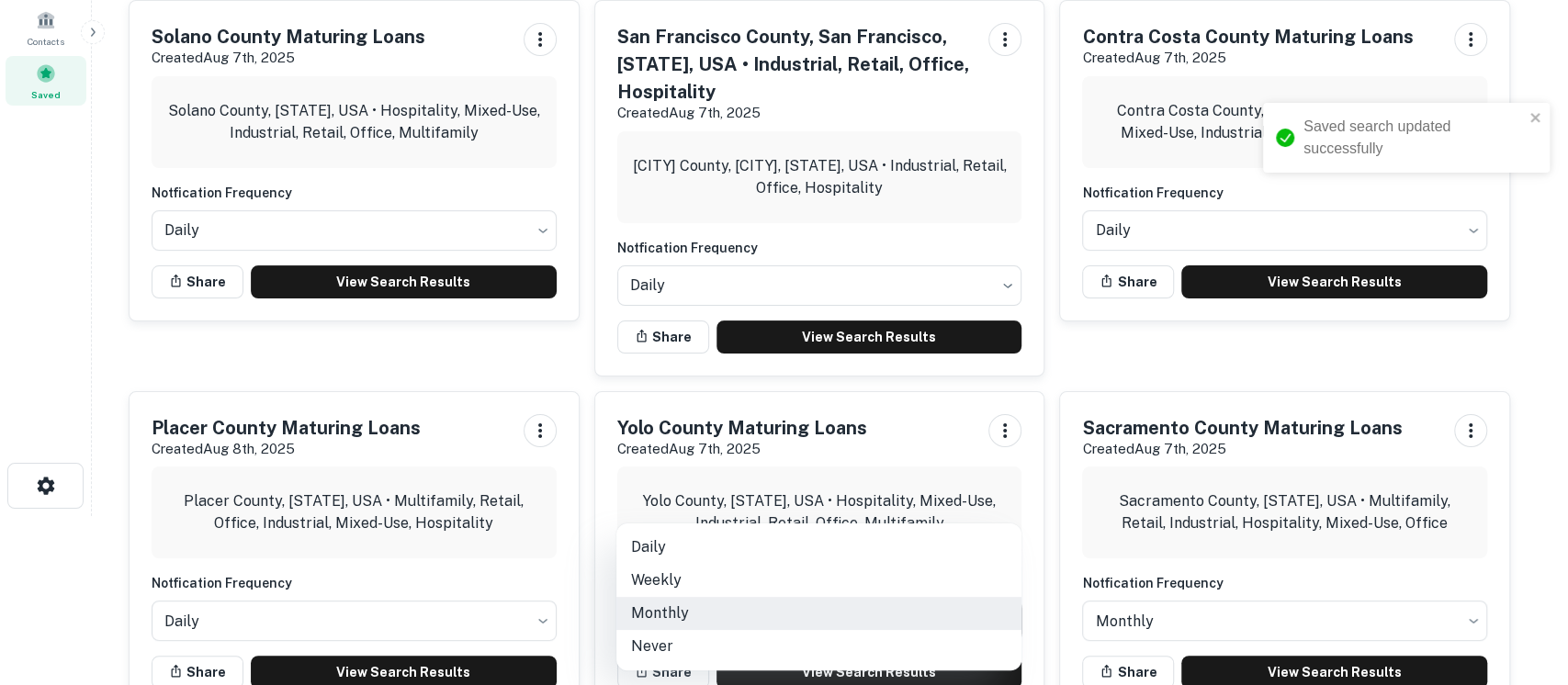 click on "Daily" at bounding box center (818, 547) 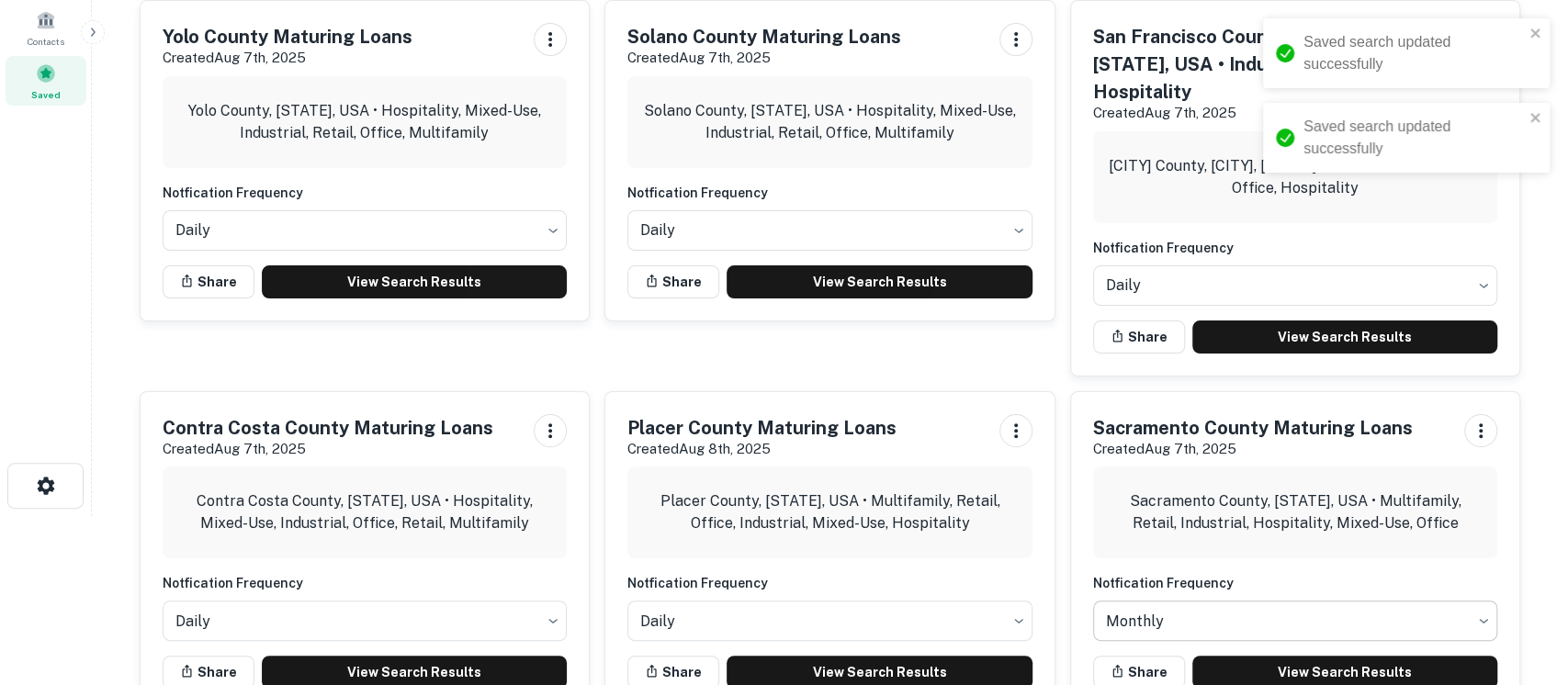 click on "Saved search updated successfully Saved search updated successfully Saved search updated successfully         Search         Borrowers         Contacts         Saved     Saved Searches Lenders Loans Yolo County Maturing Loans Created  Aug 7th, 2025 Yolo County, CA, USA • Hospitality, Mixed-Use, Industrial, Retail, Office, Multifamily Notfication Frequency Daily ***** ​ Share View Search Results Solano County Maturing Loans Created  Aug 7th, 2025 Solano County, CA, USA • Hospitality, Mixed-Use, Industrial, Retail, Office, Multifamily Notfication Frequency Daily ***** ​ Share View Search Results San Francisco County Maturing Loans Created  Aug 7th, 2025 San Francisco County, San Francisco, CA, USA • Industrial, Retail, Office, Hospitality Notfication Frequency Daily ***** ​ Share View Search Results Contra Costa County Maturing Loans Created  Aug 7th, 2025 Contra Costa County, CA, USA • Hospitality, Mixed-Use, Industrial, Office, Retail, Multifamily Notfication Frequency Daily ***** ​ Share" at bounding box center (784, 174) 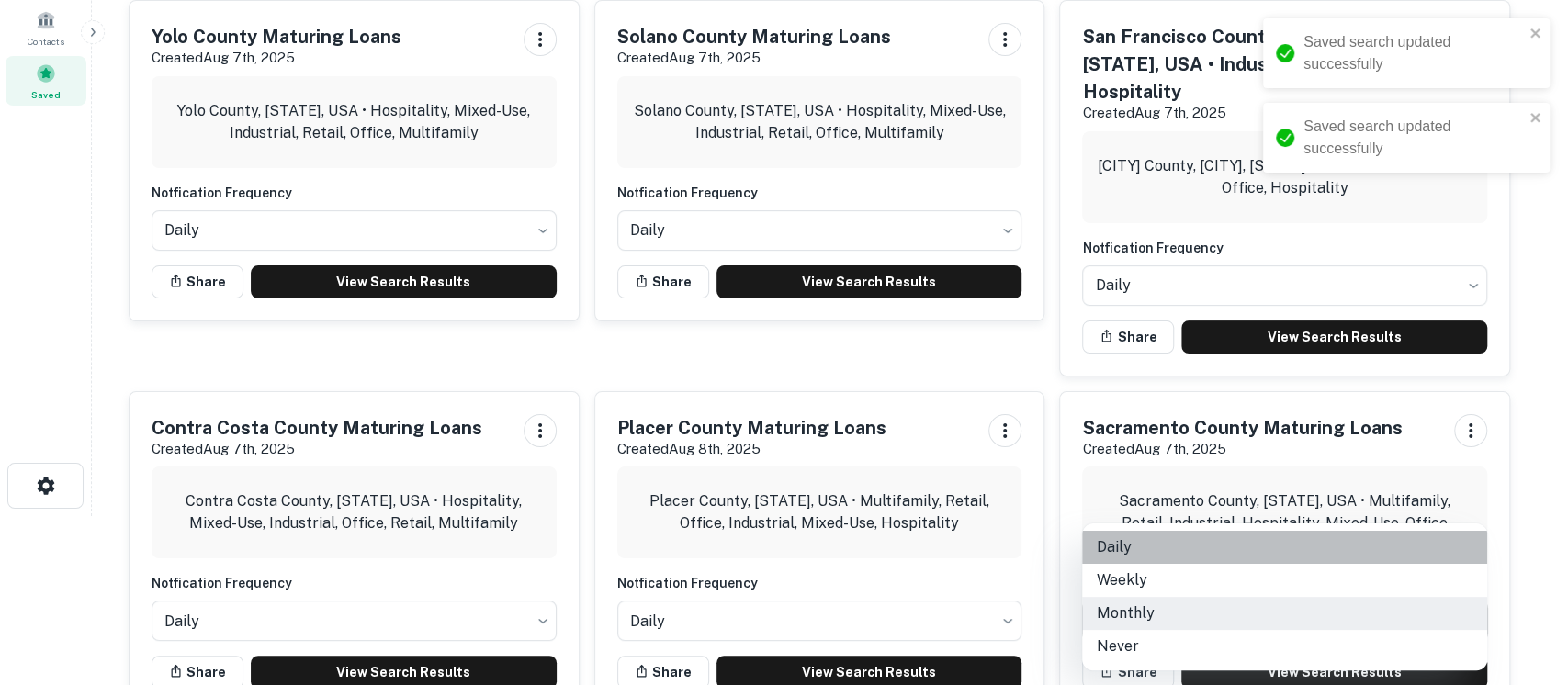 click on "Daily" at bounding box center [1284, 547] 